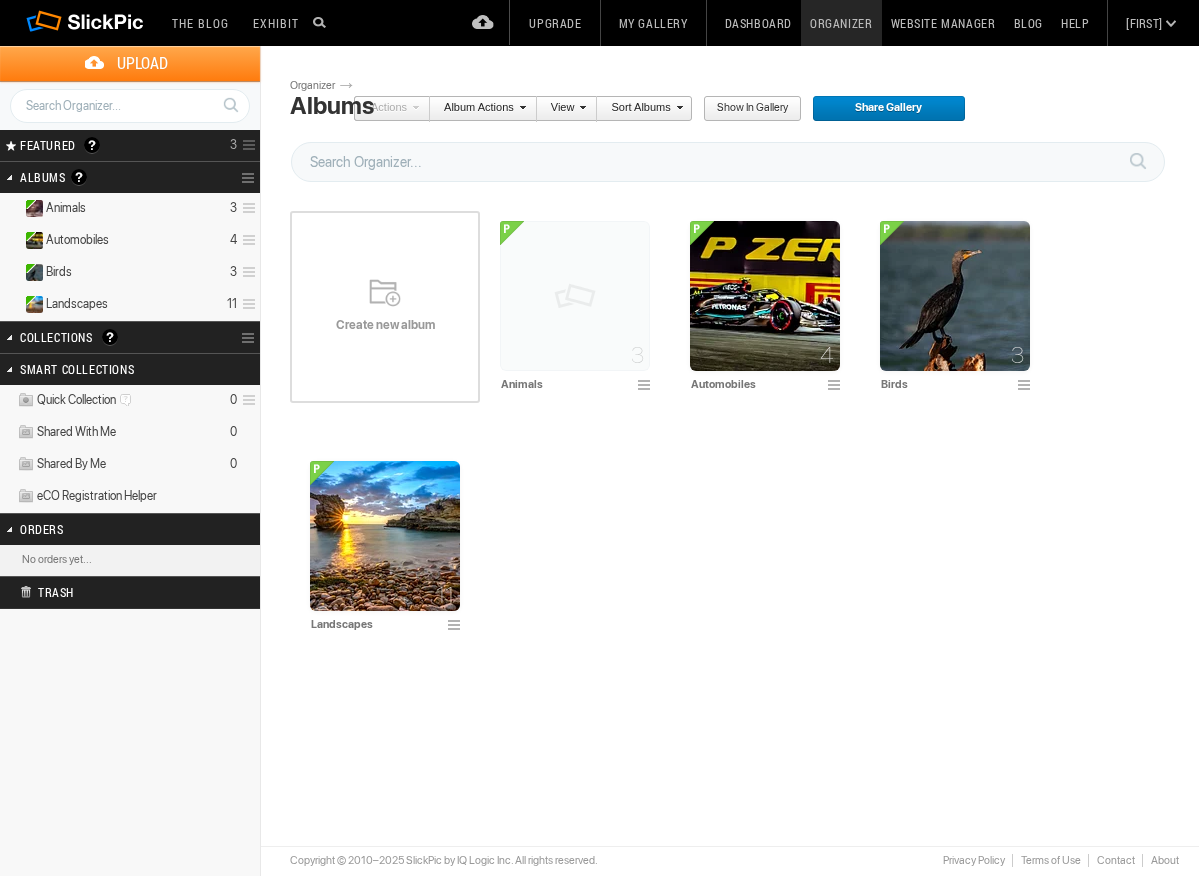 scroll, scrollTop: 0, scrollLeft: 0, axis: both 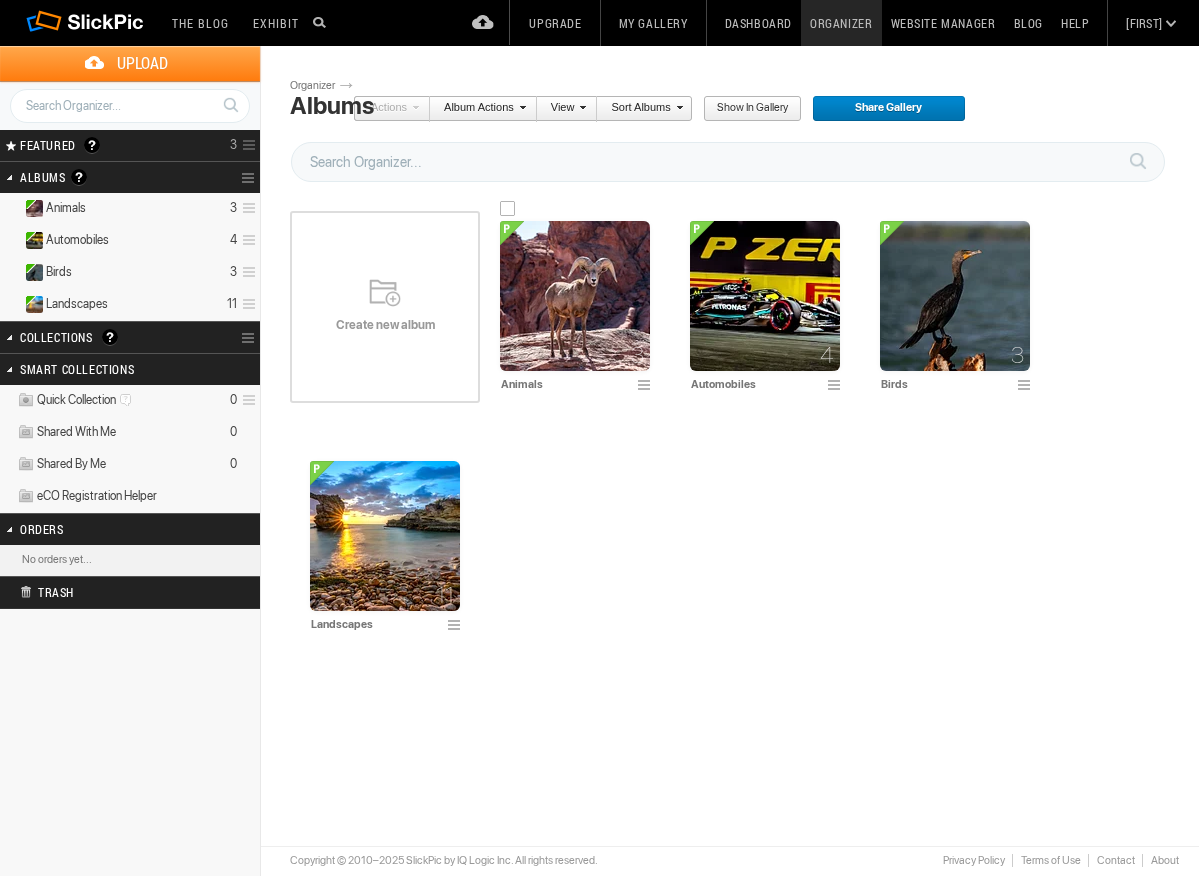 click at bounding box center (575, 296) 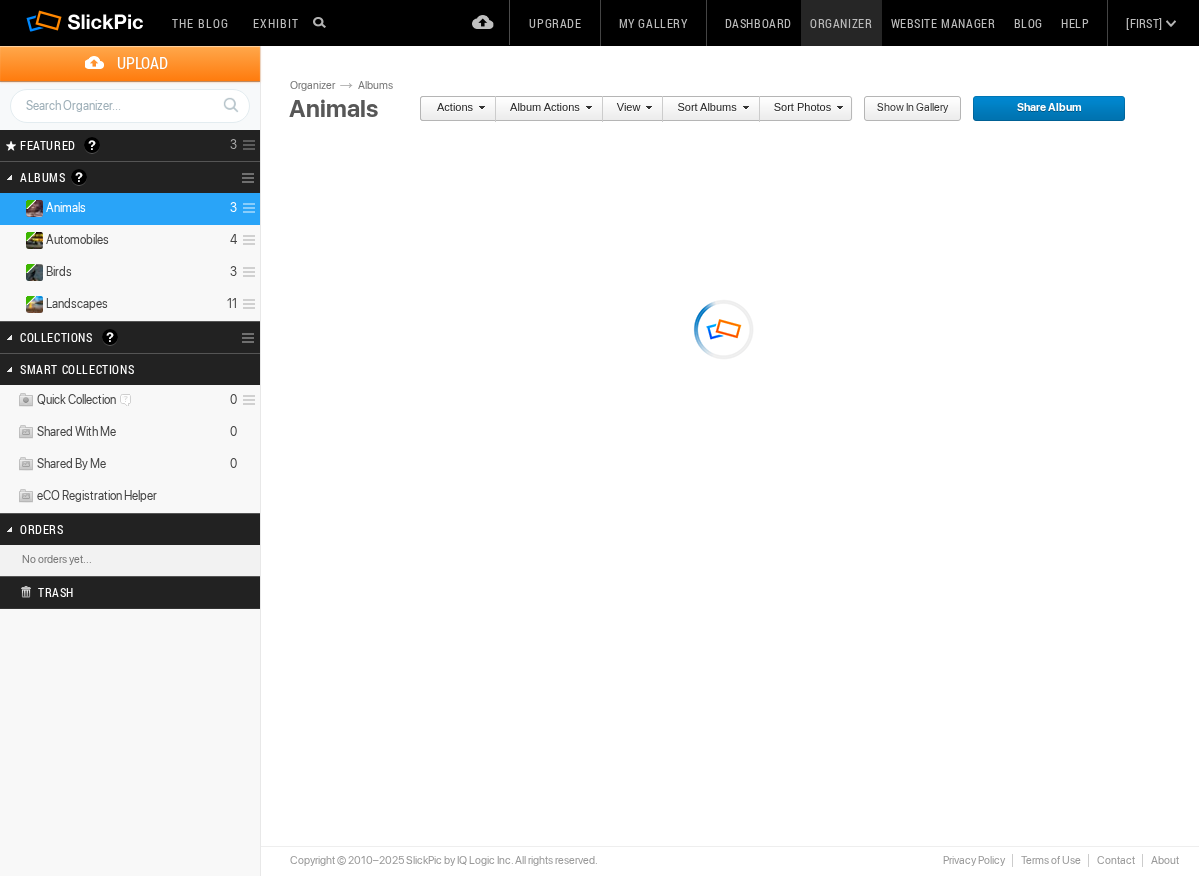 scroll, scrollTop: 0, scrollLeft: 0, axis: both 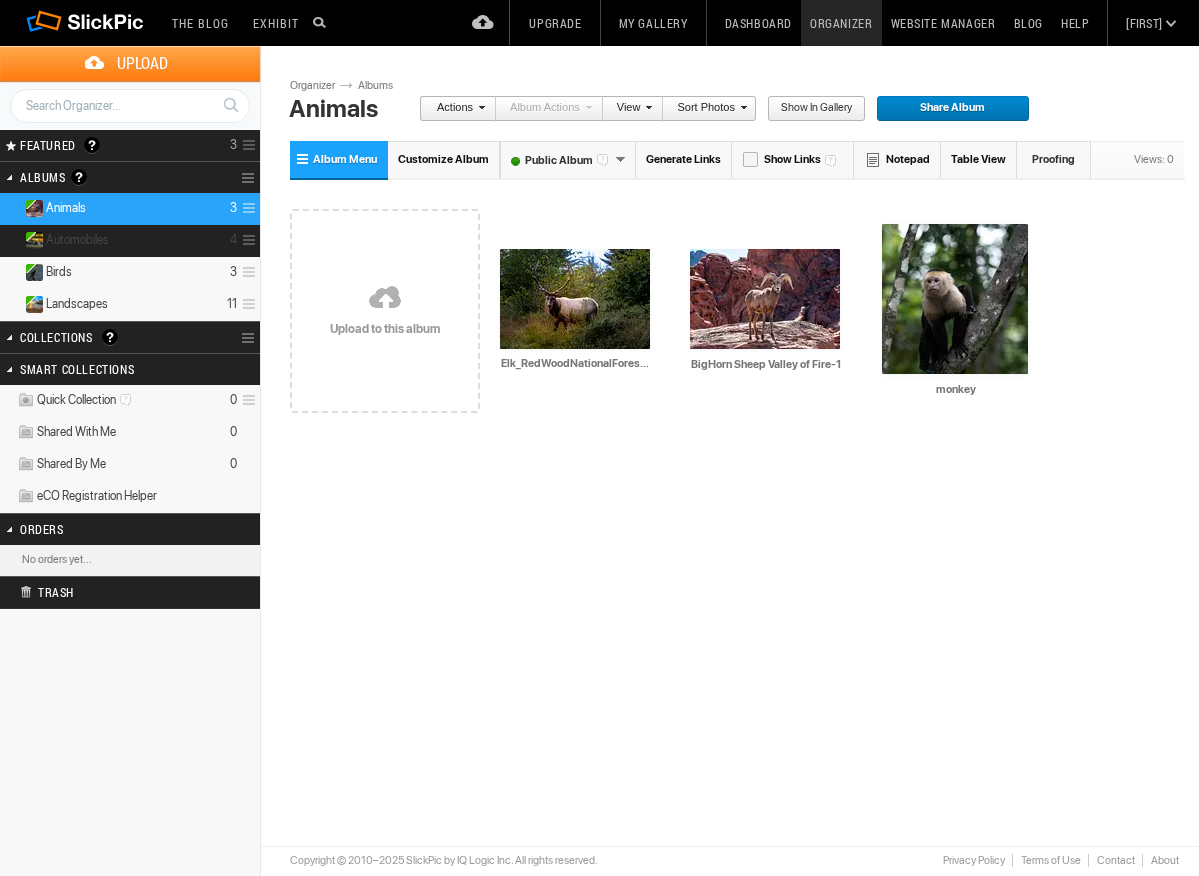 click on "Automobiles" at bounding box center (77, 240) 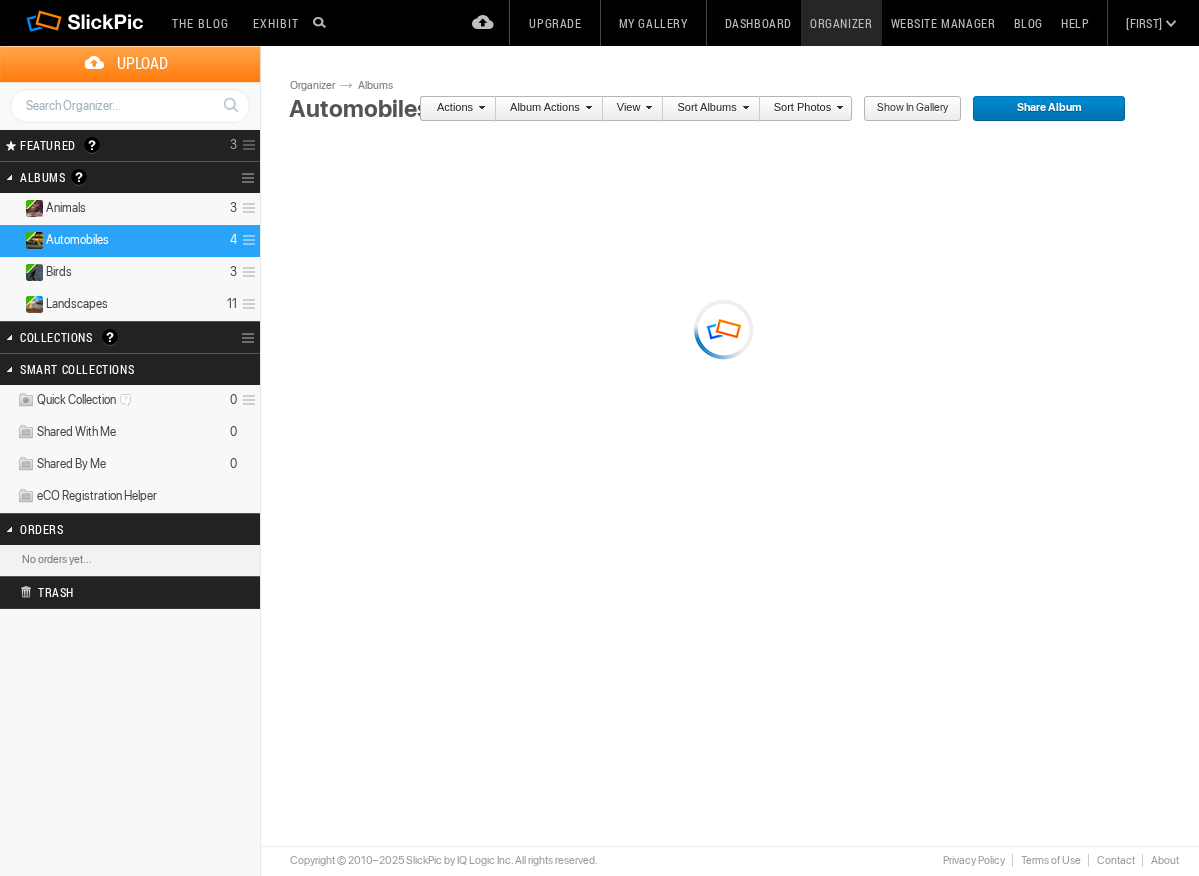 scroll, scrollTop: 0, scrollLeft: 0, axis: both 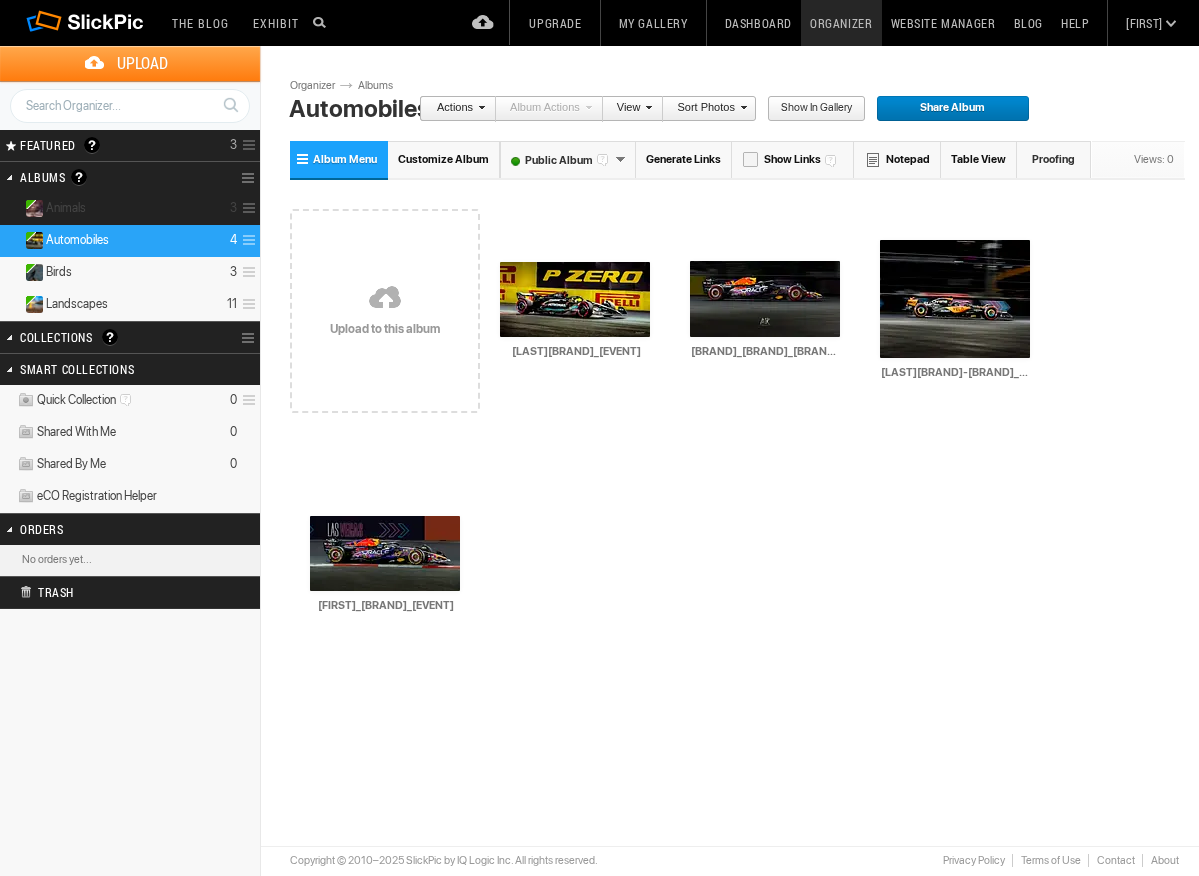 click on "Animals" at bounding box center (66, 208) 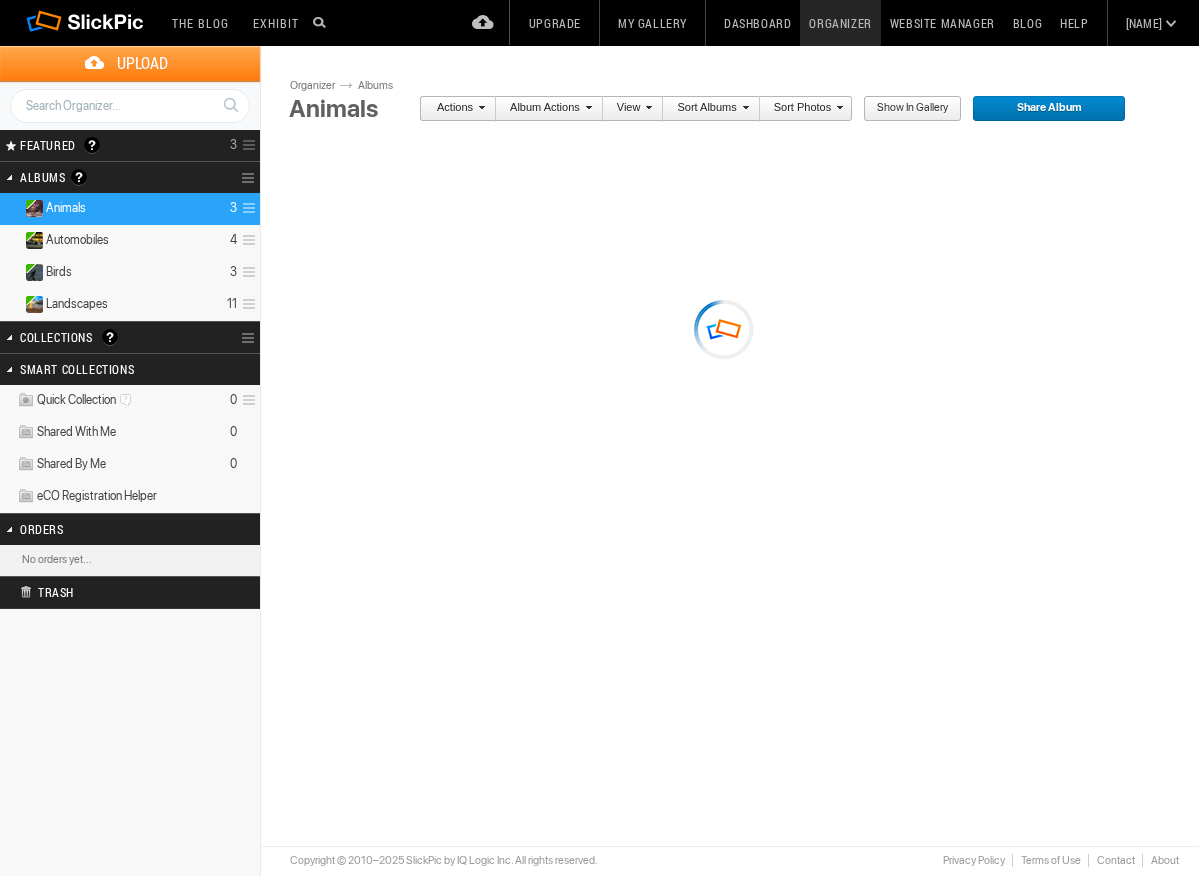 scroll, scrollTop: 0, scrollLeft: 0, axis: both 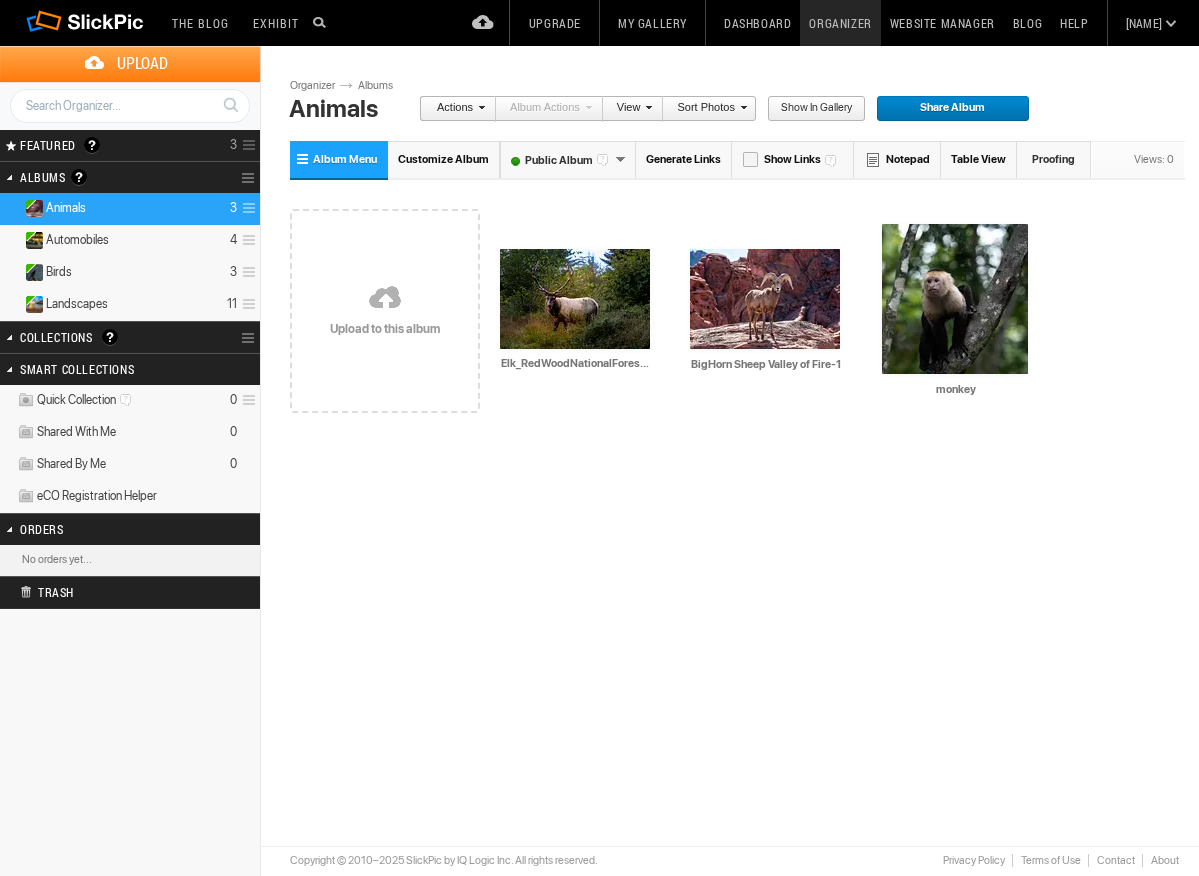 click at bounding box center (385, 299) 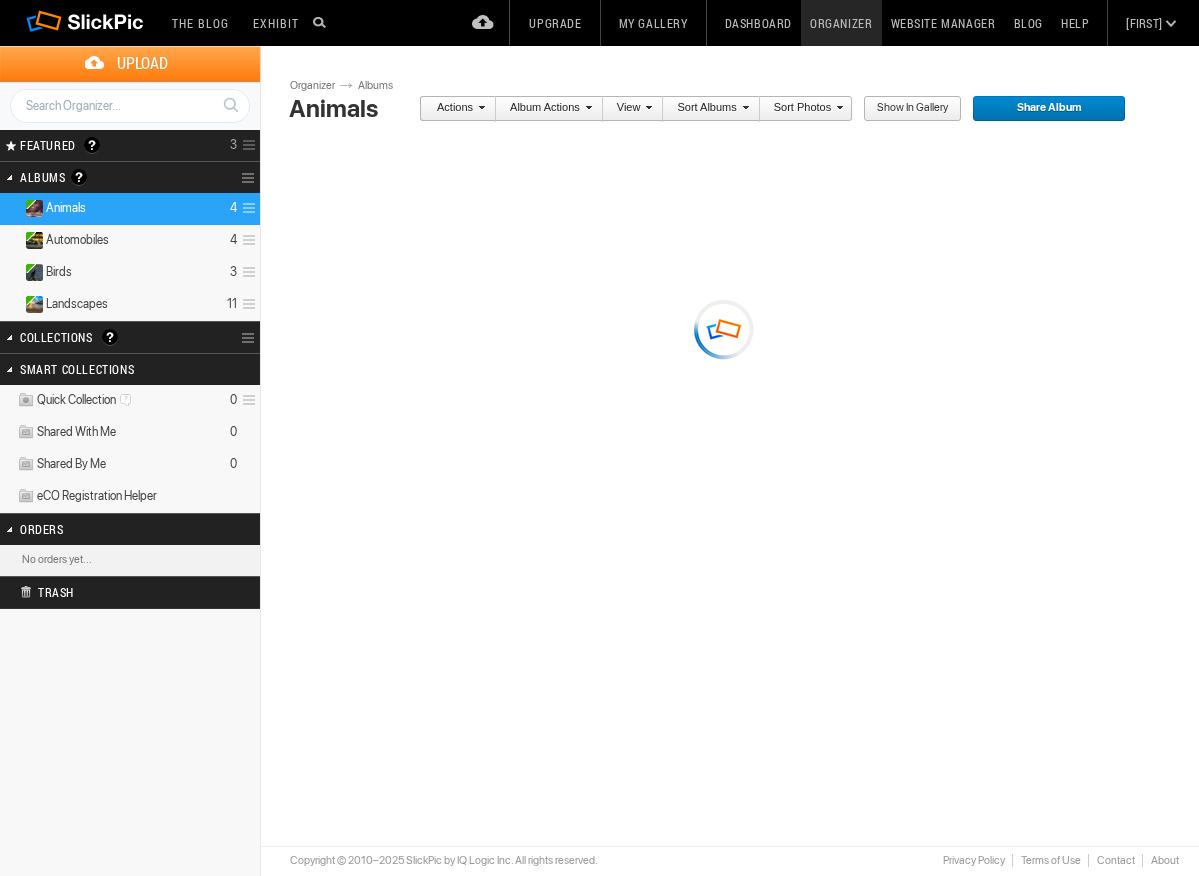 scroll, scrollTop: 0, scrollLeft: 0, axis: both 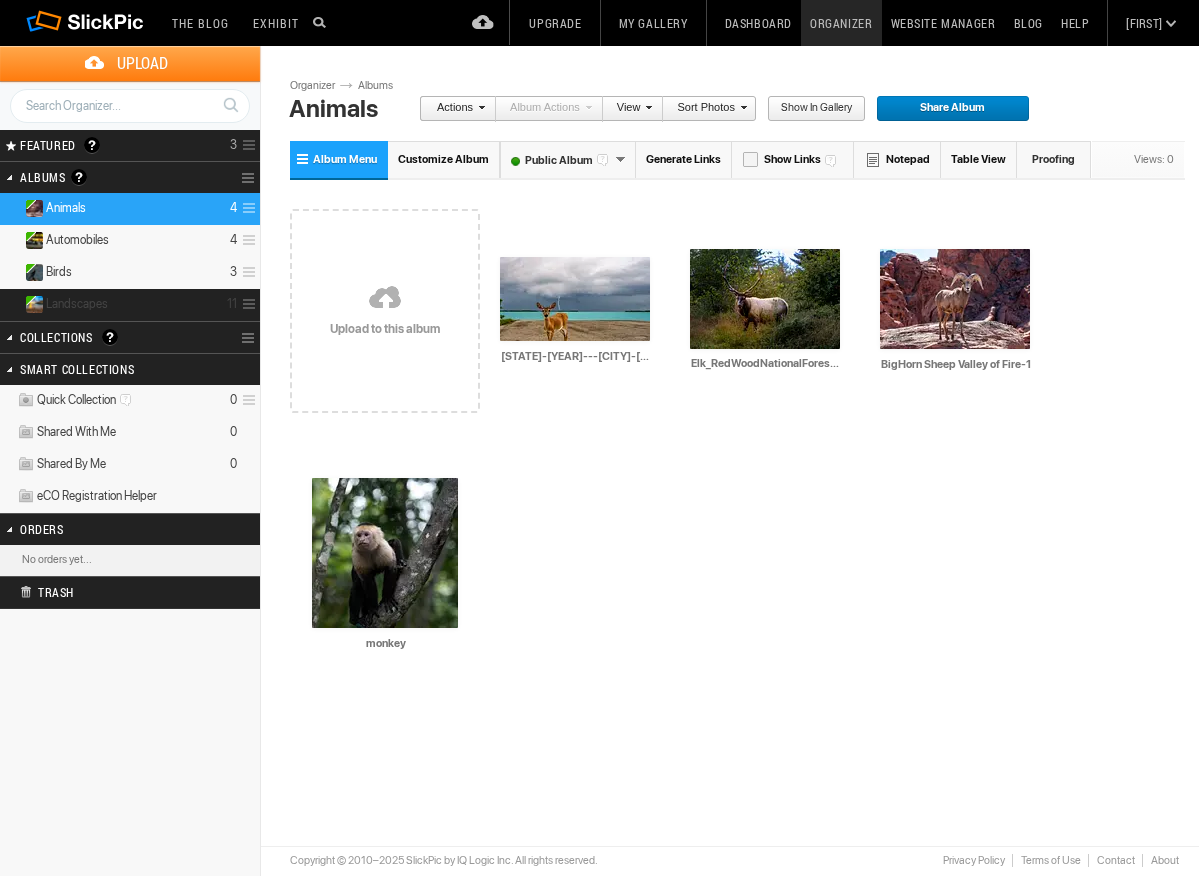 click on "Landscapes" at bounding box center (77, 304) 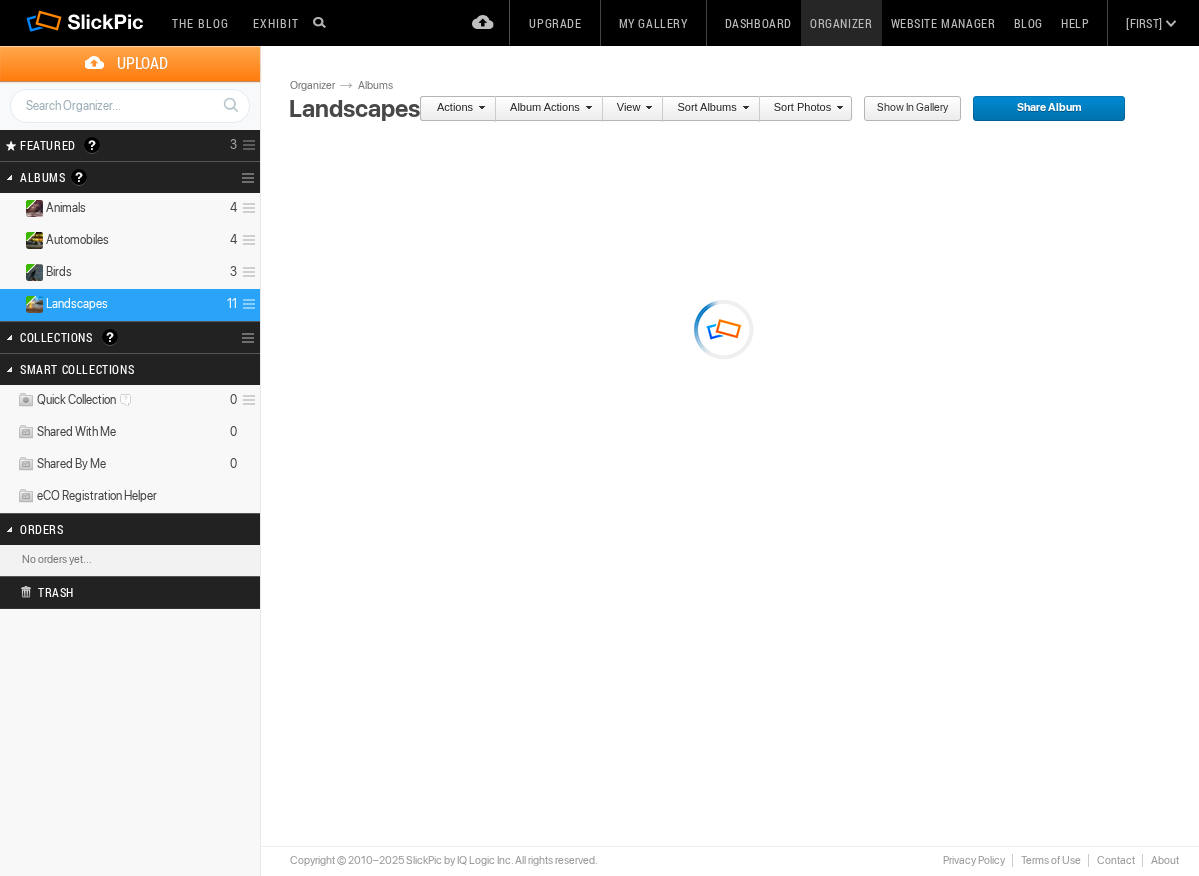 scroll, scrollTop: 0, scrollLeft: 0, axis: both 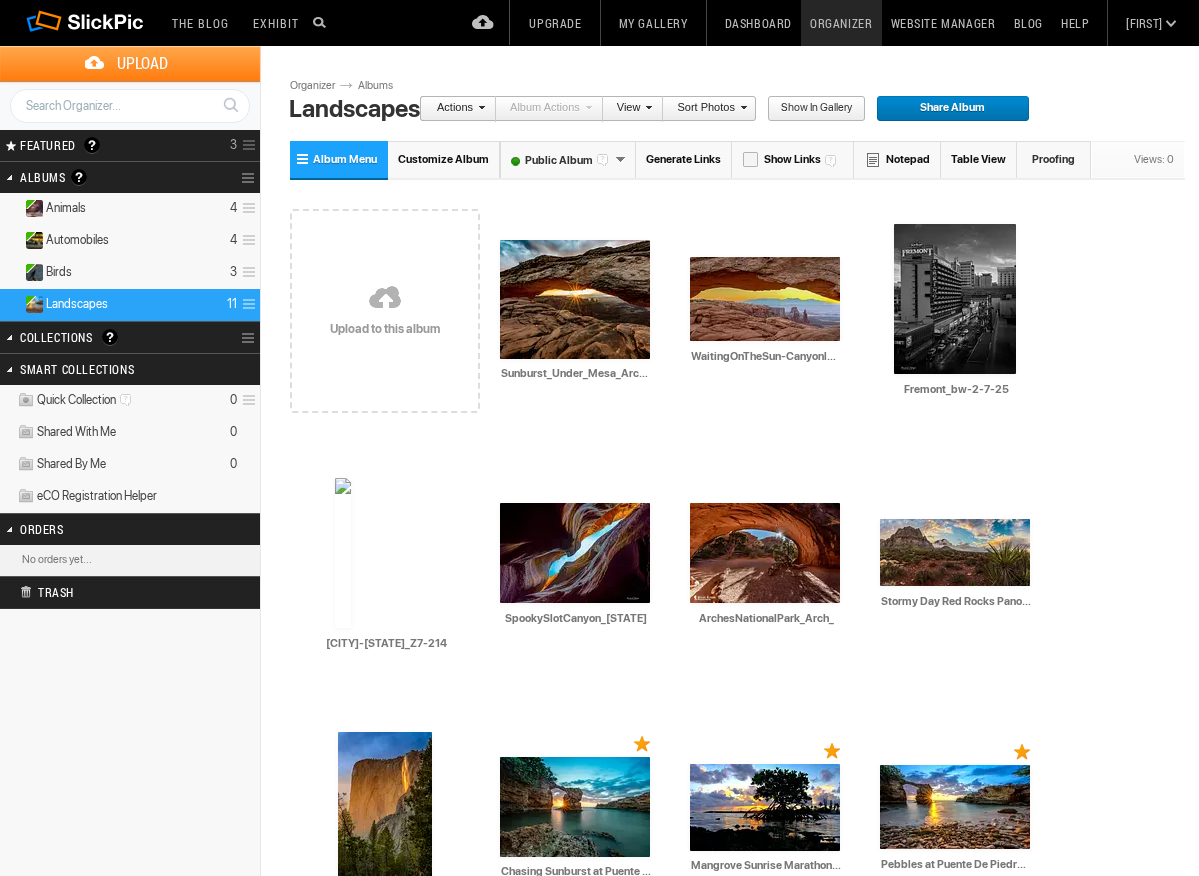 click at bounding box center (385, 299) 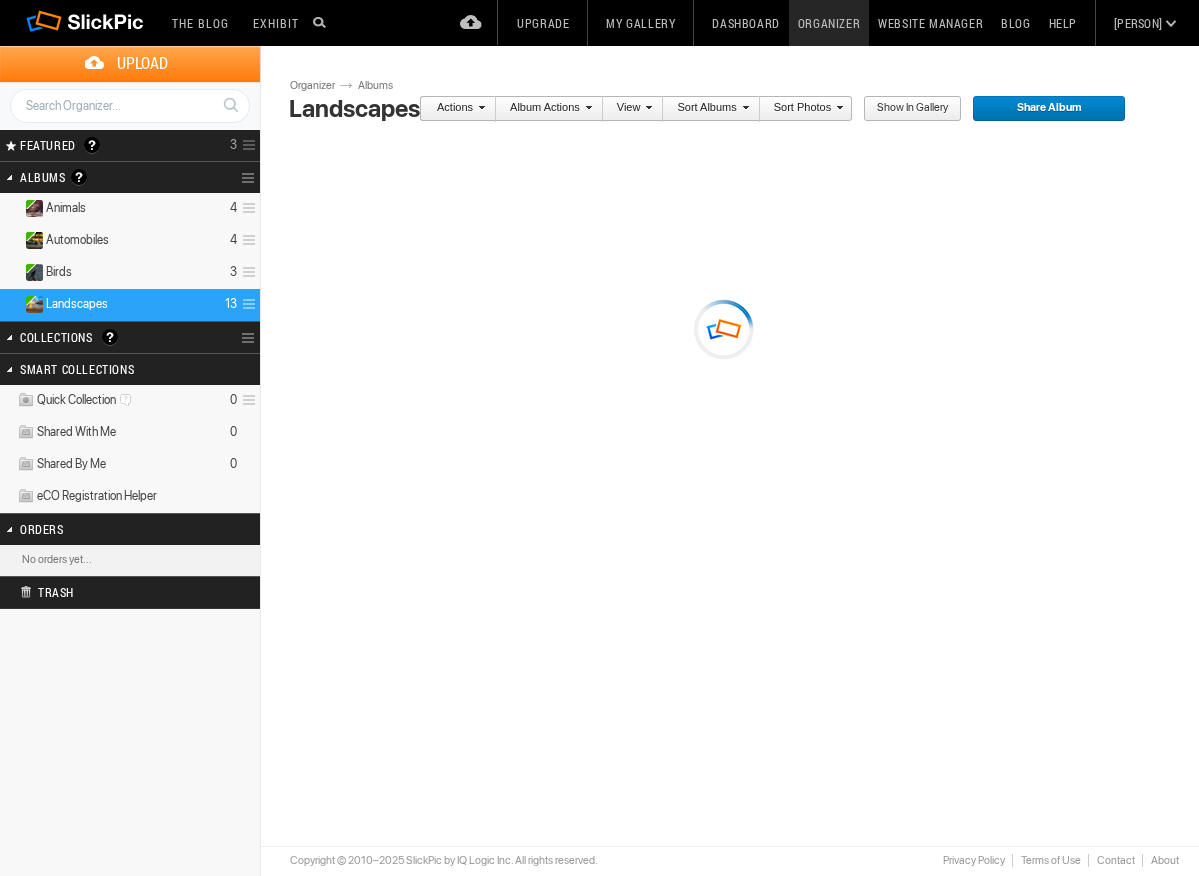 scroll, scrollTop: 0, scrollLeft: 0, axis: both 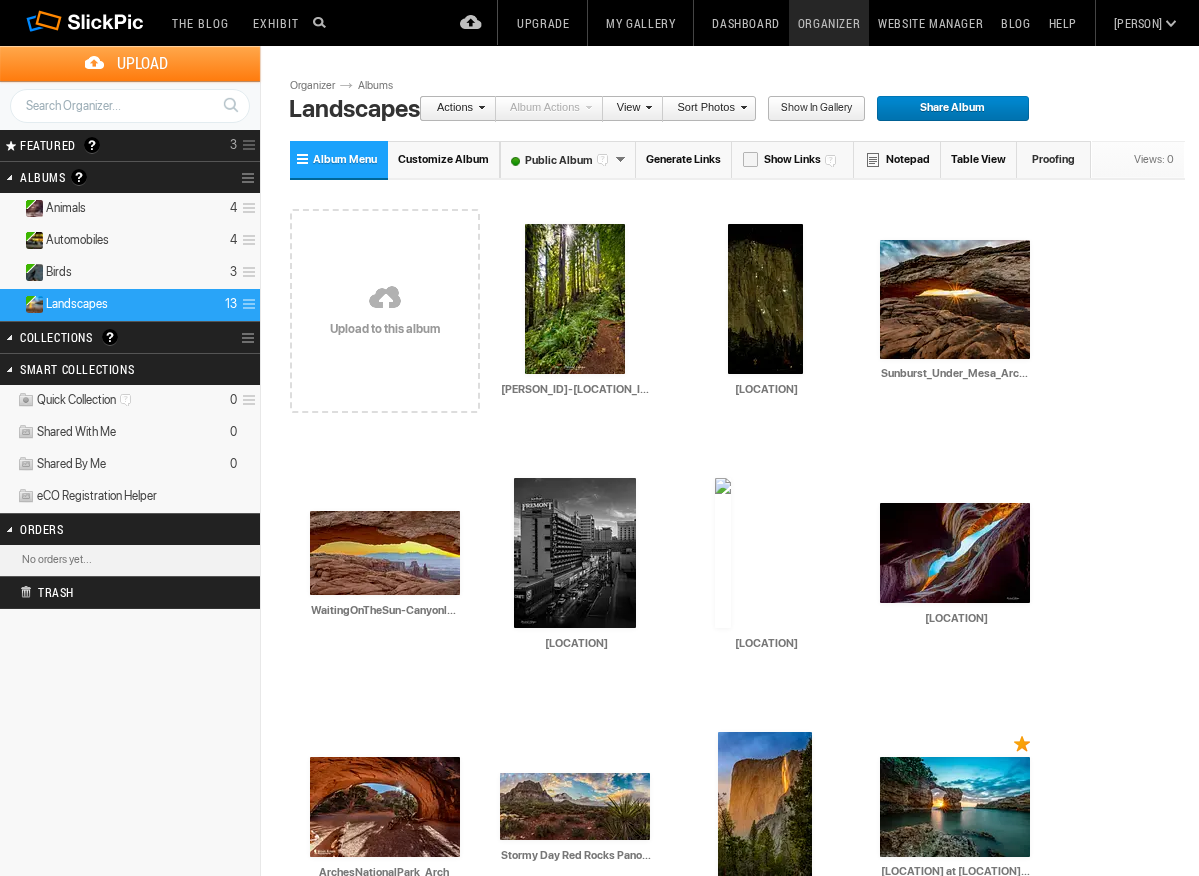 click at bounding box center [385, 299] 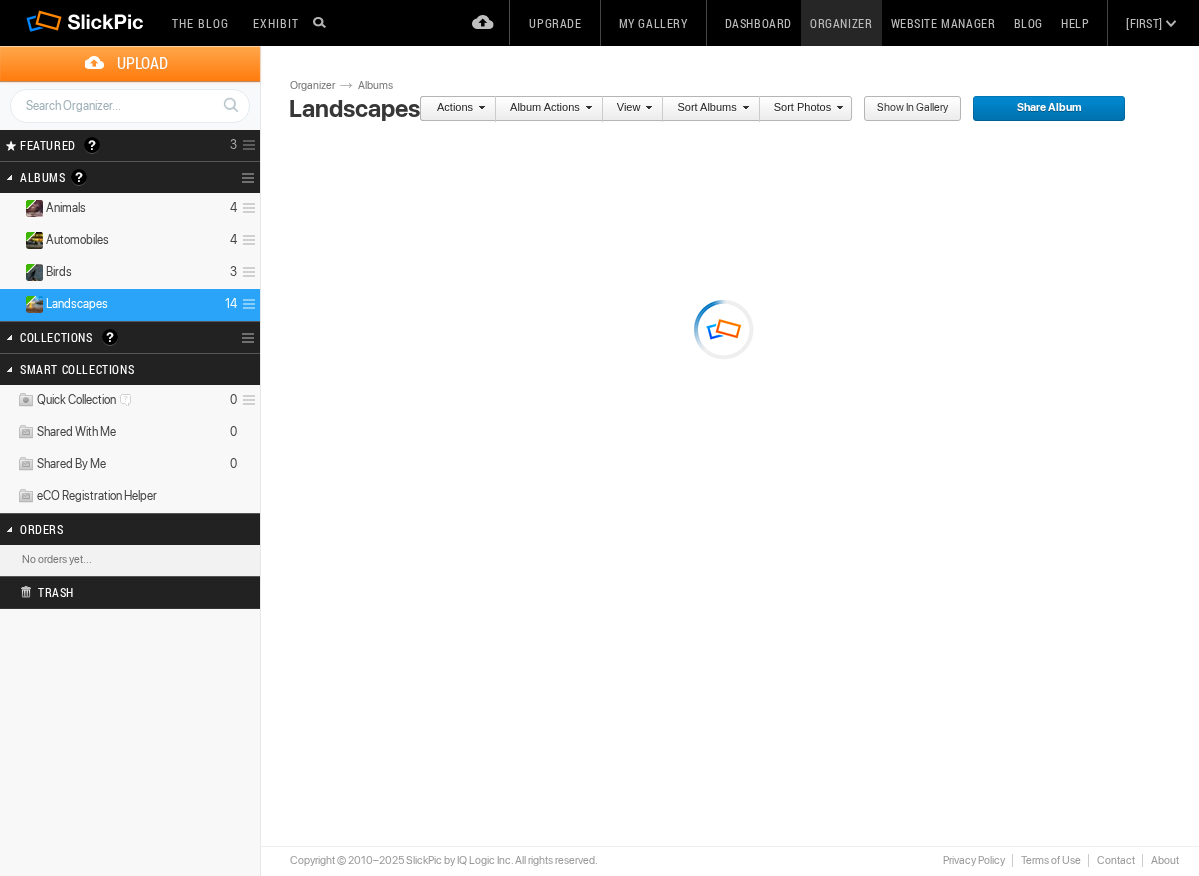 scroll, scrollTop: 0, scrollLeft: 0, axis: both 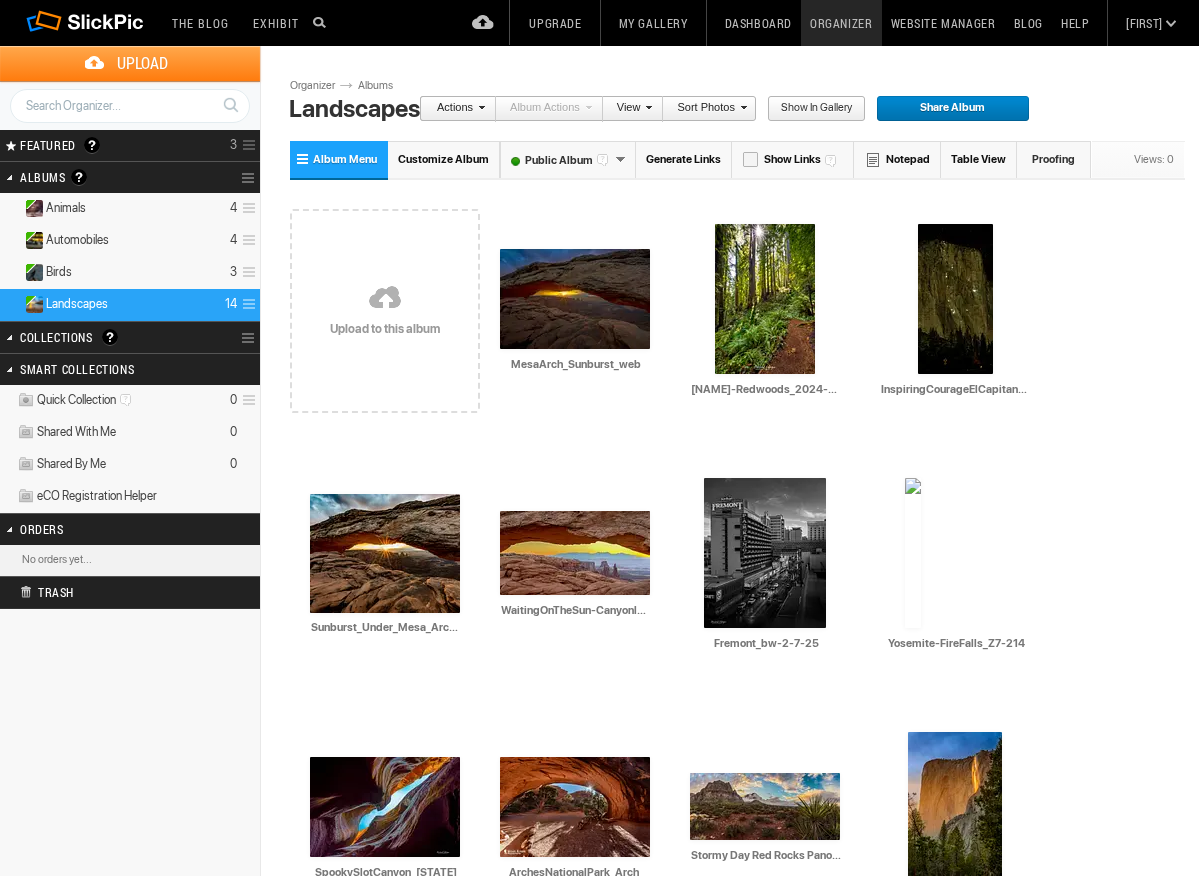 click at bounding box center (385, 299) 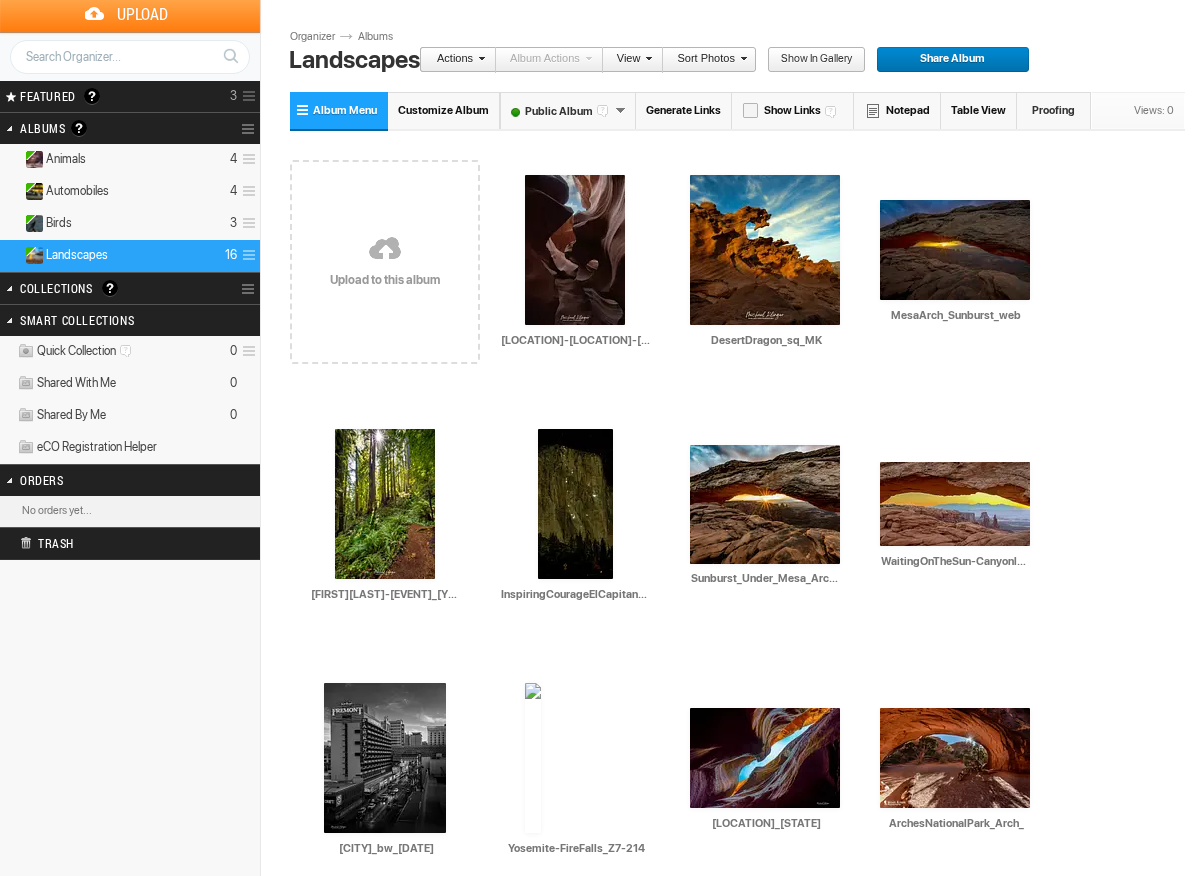 scroll, scrollTop: 51, scrollLeft: 0, axis: vertical 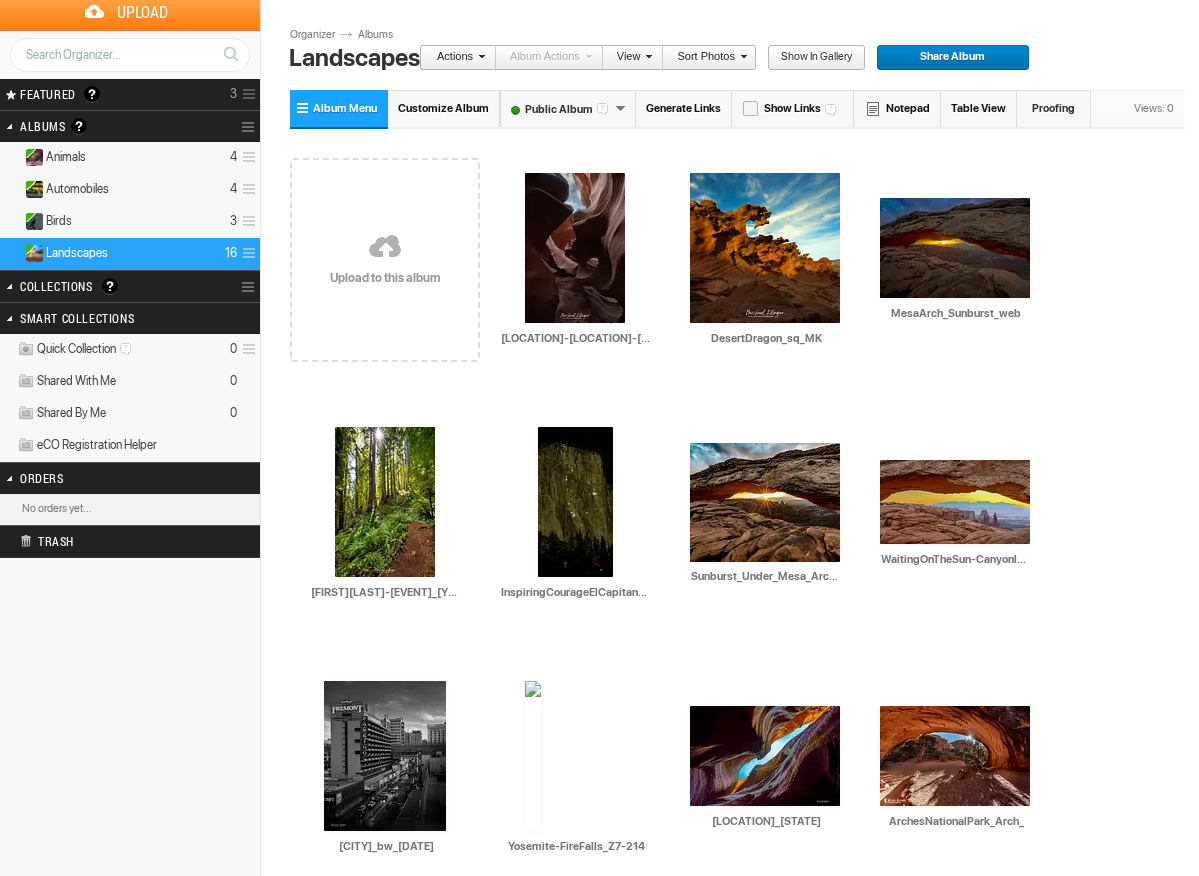 click at bounding box center [385, 248] 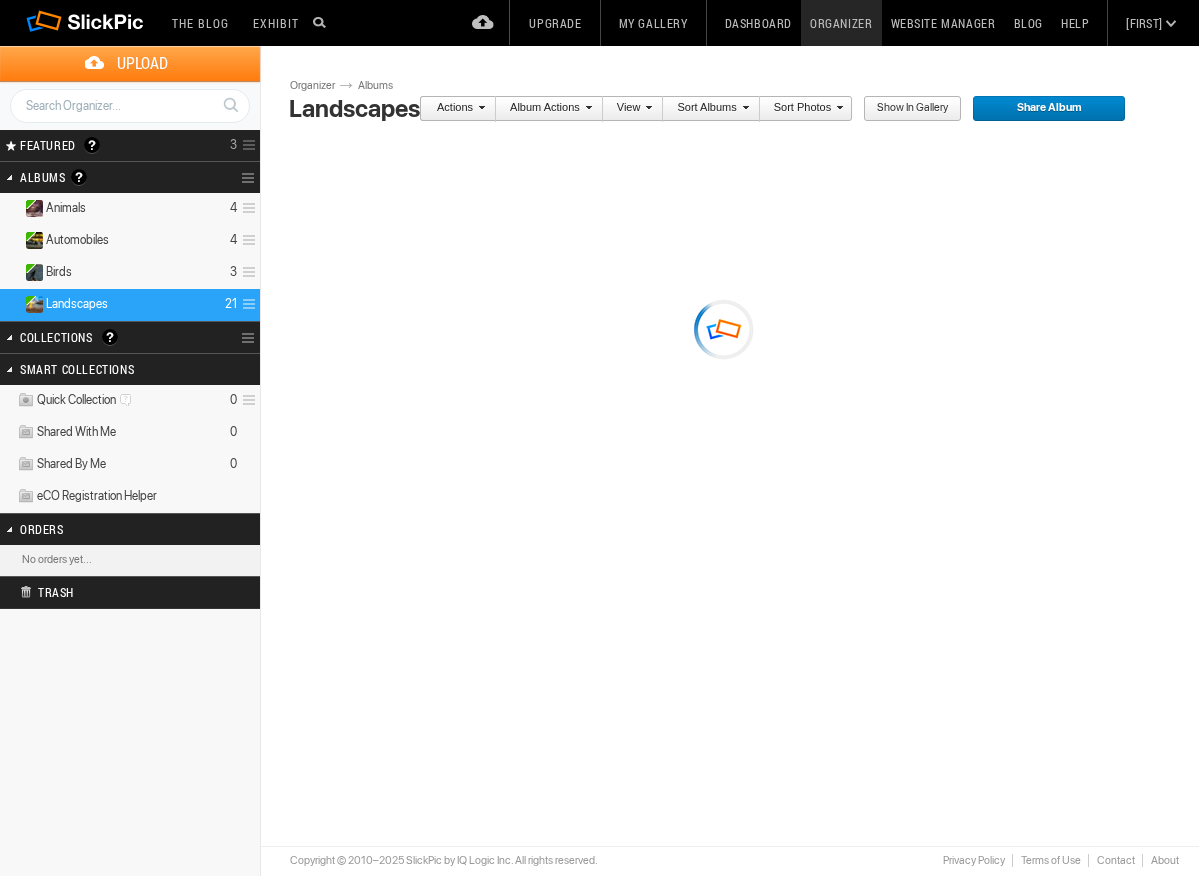scroll, scrollTop: 0, scrollLeft: 0, axis: both 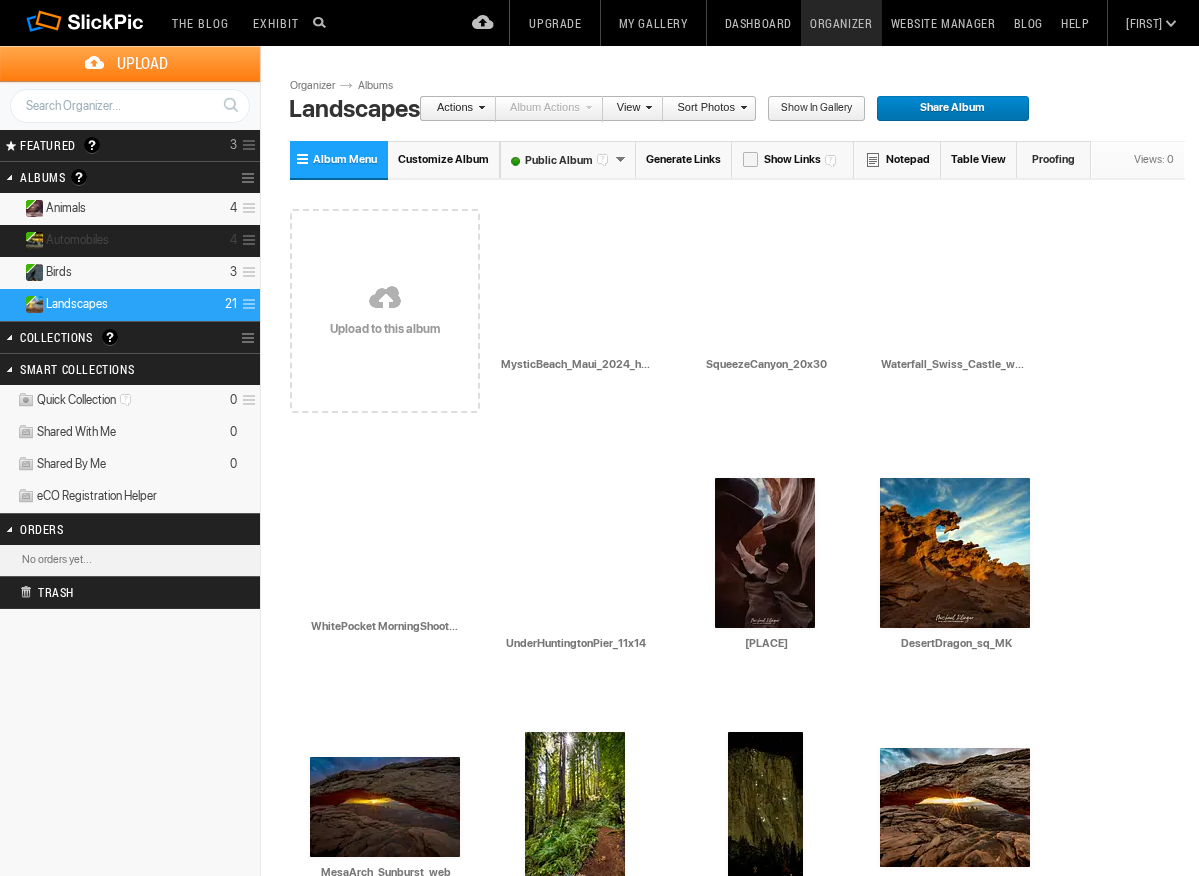 click on "Automobiles" at bounding box center [77, 240] 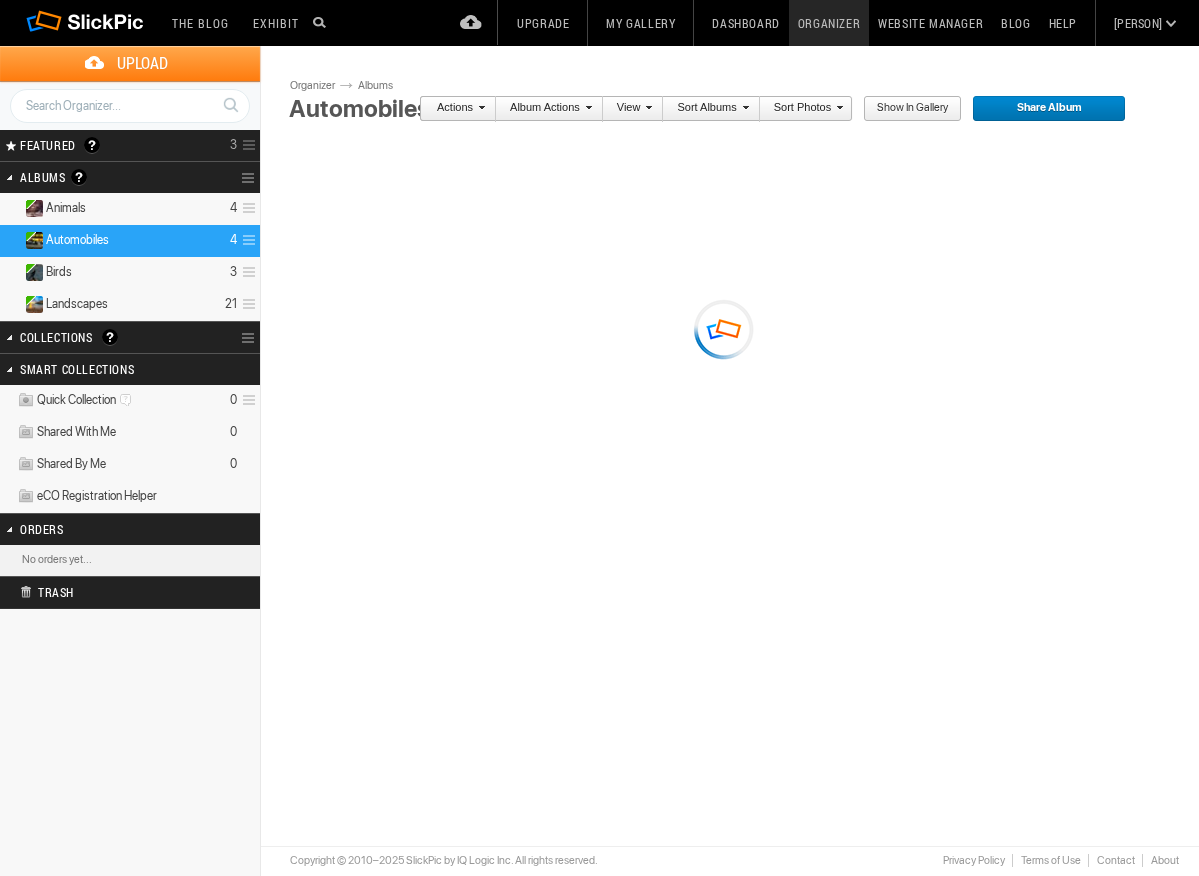 scroll, scrollTop: 0, scrollLeft: 0, axis: both 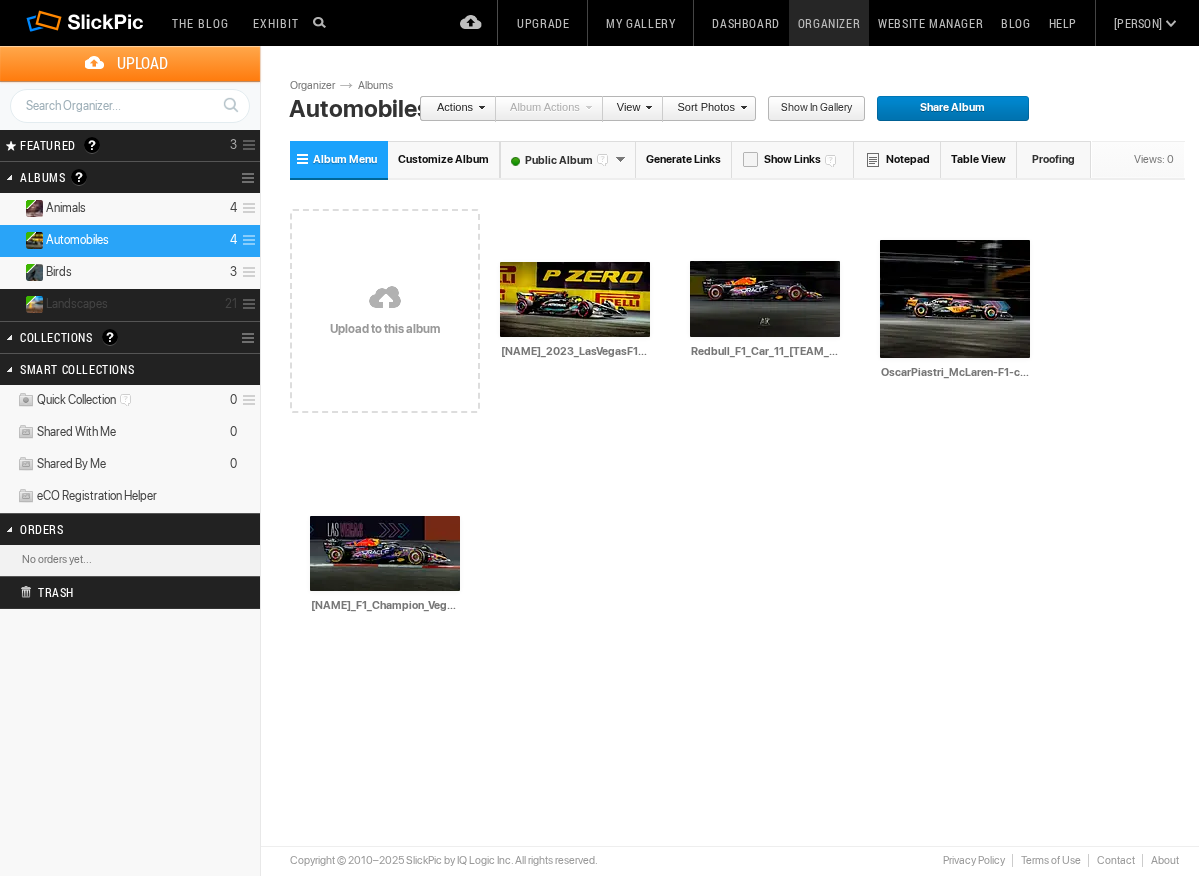 click on "Landscapes" at bounding box center (77, 304) 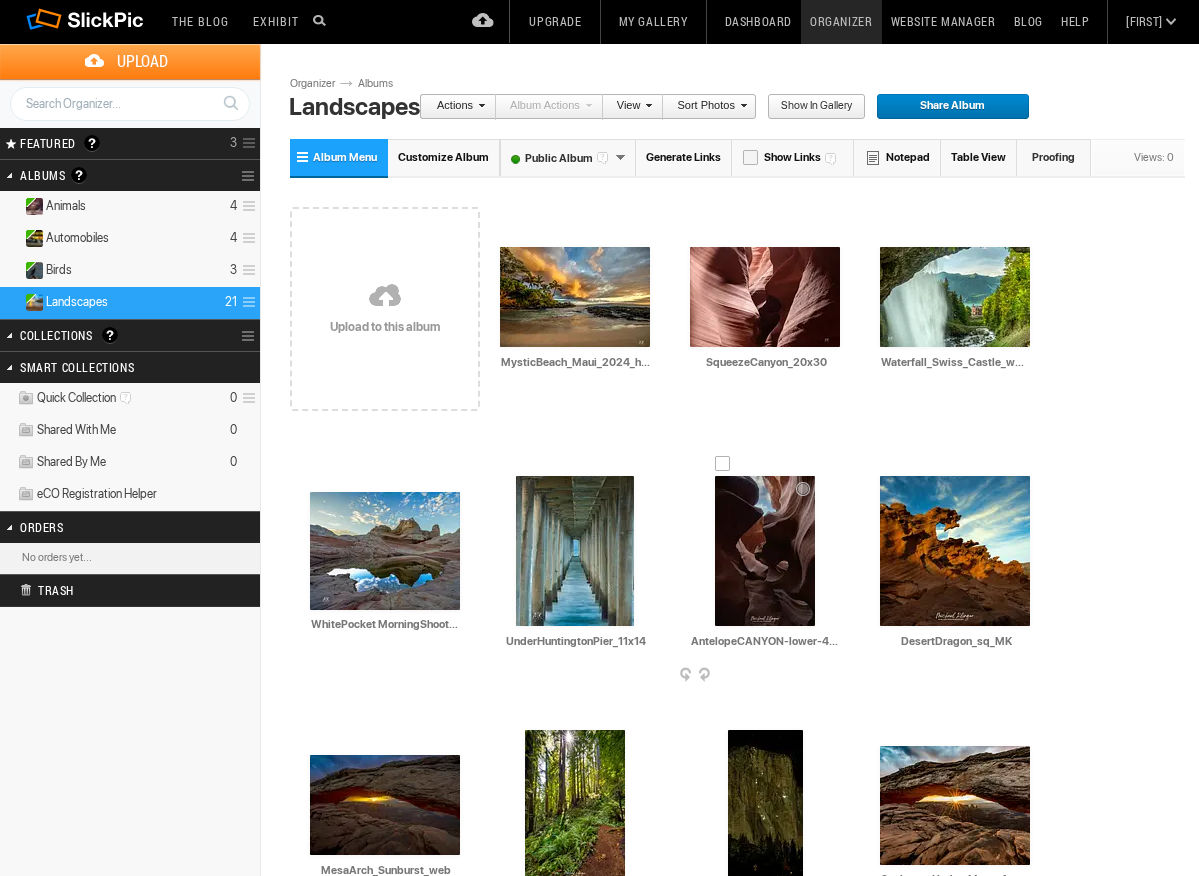 scroll, scrollTop: 0, scrollLeft: 0, axis: both 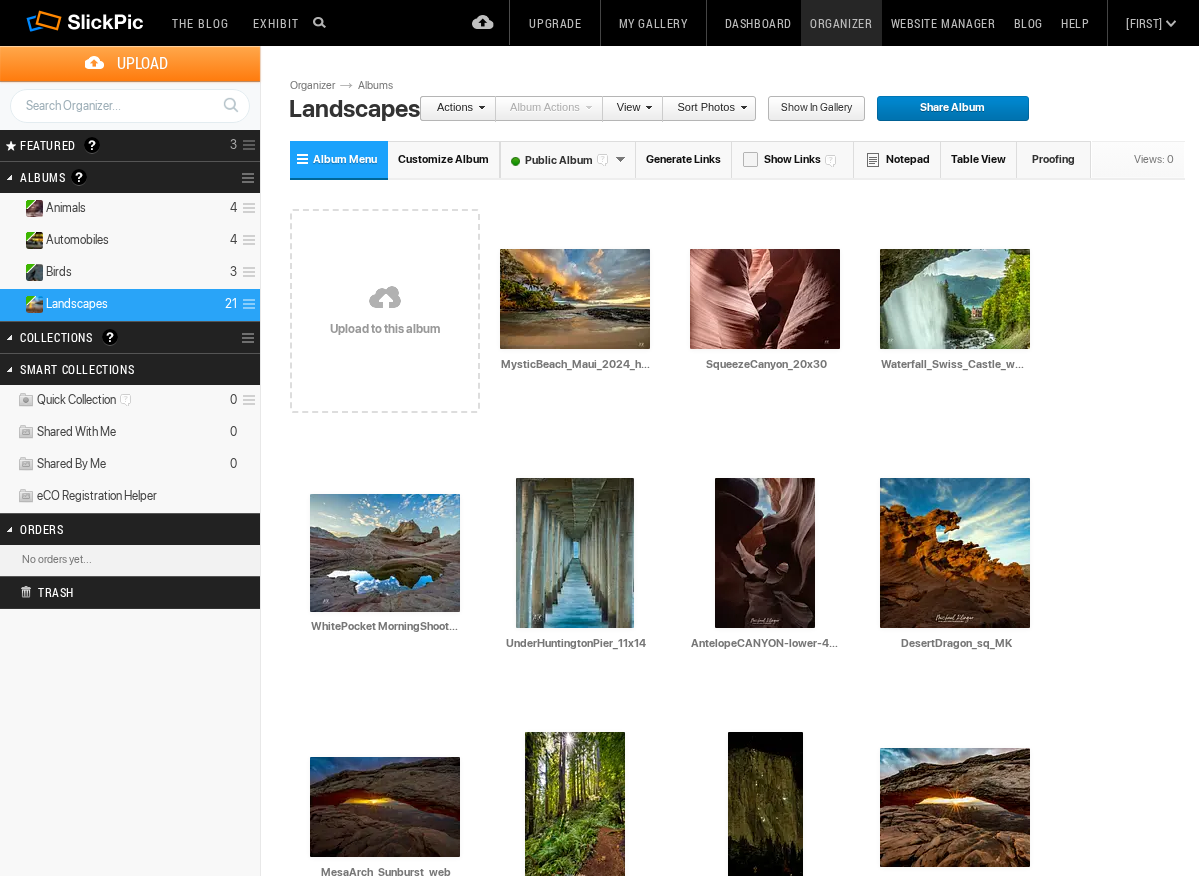 click at bounding box center [385, 299] 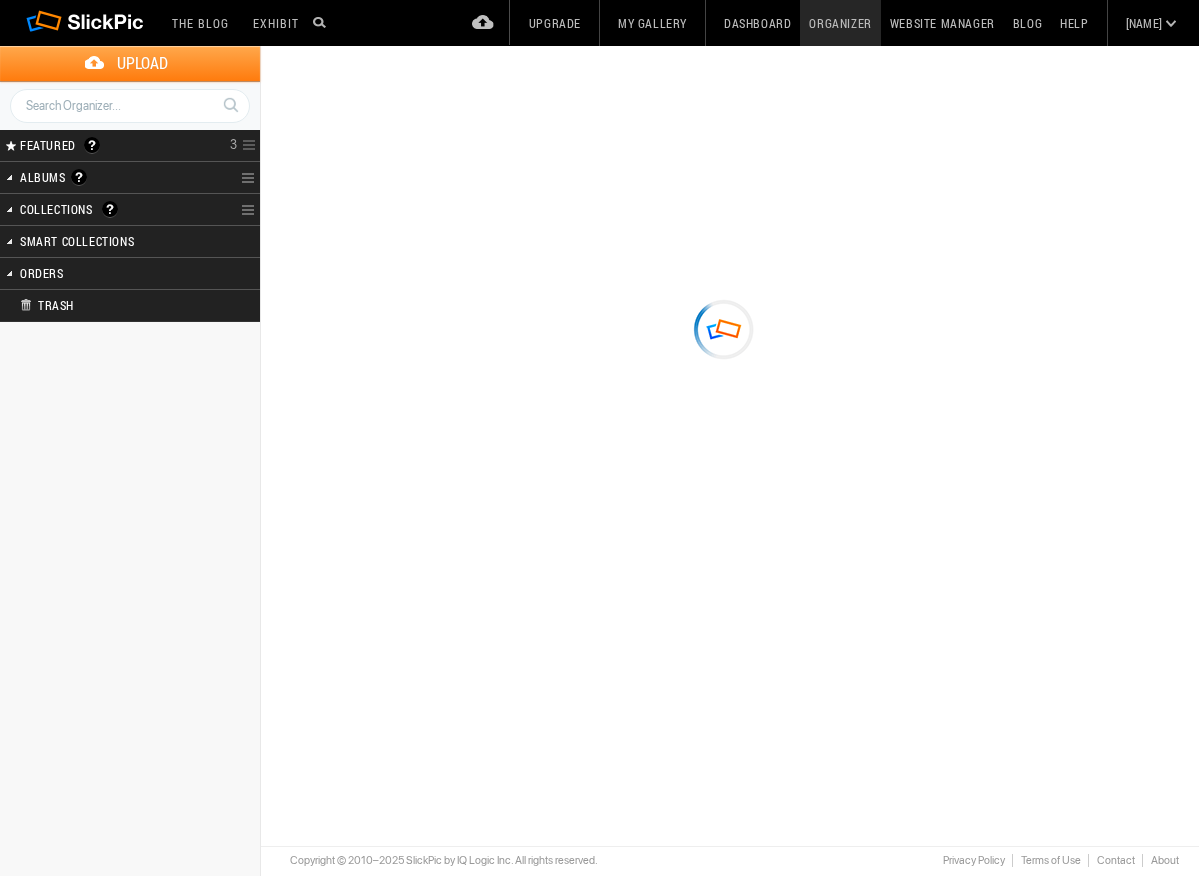scroll, scrollTop: 0, scrollLeft: 0, axis: both 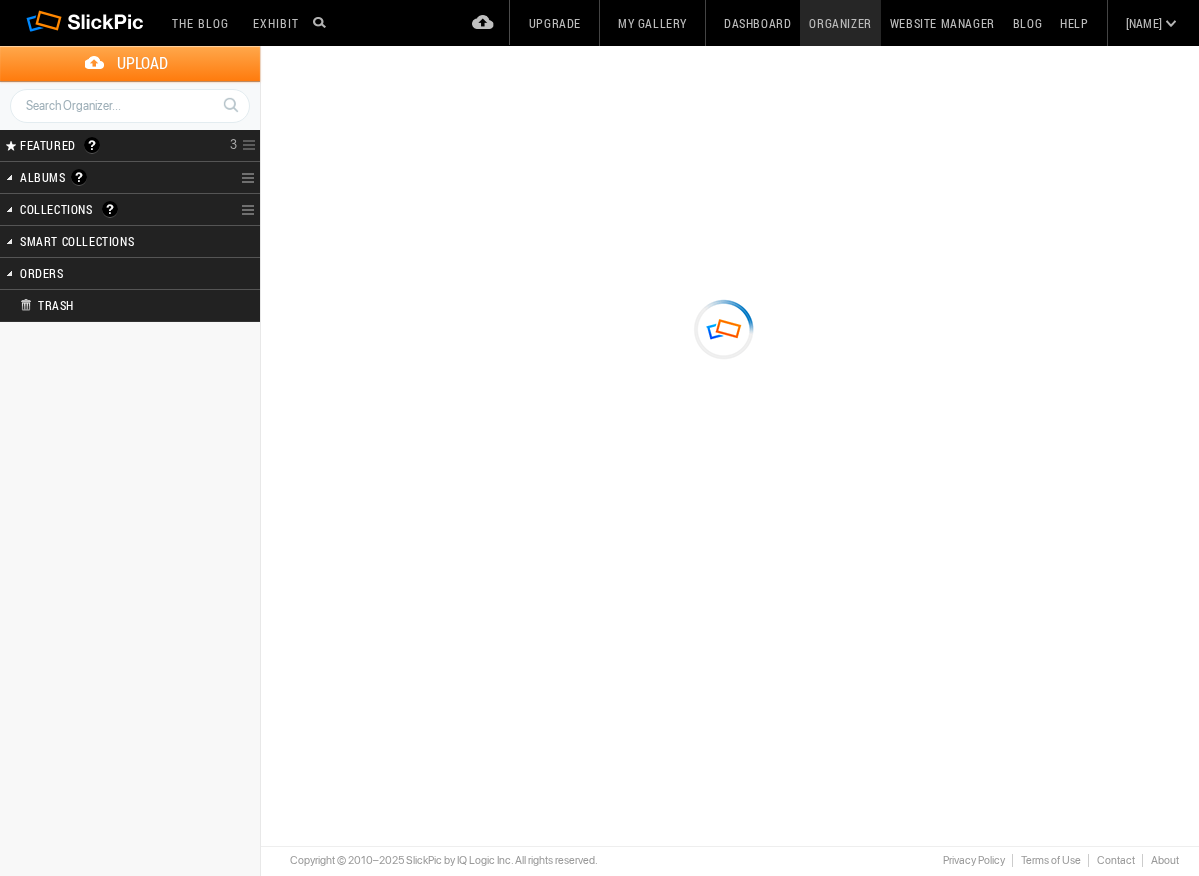 type on "Landscapes" 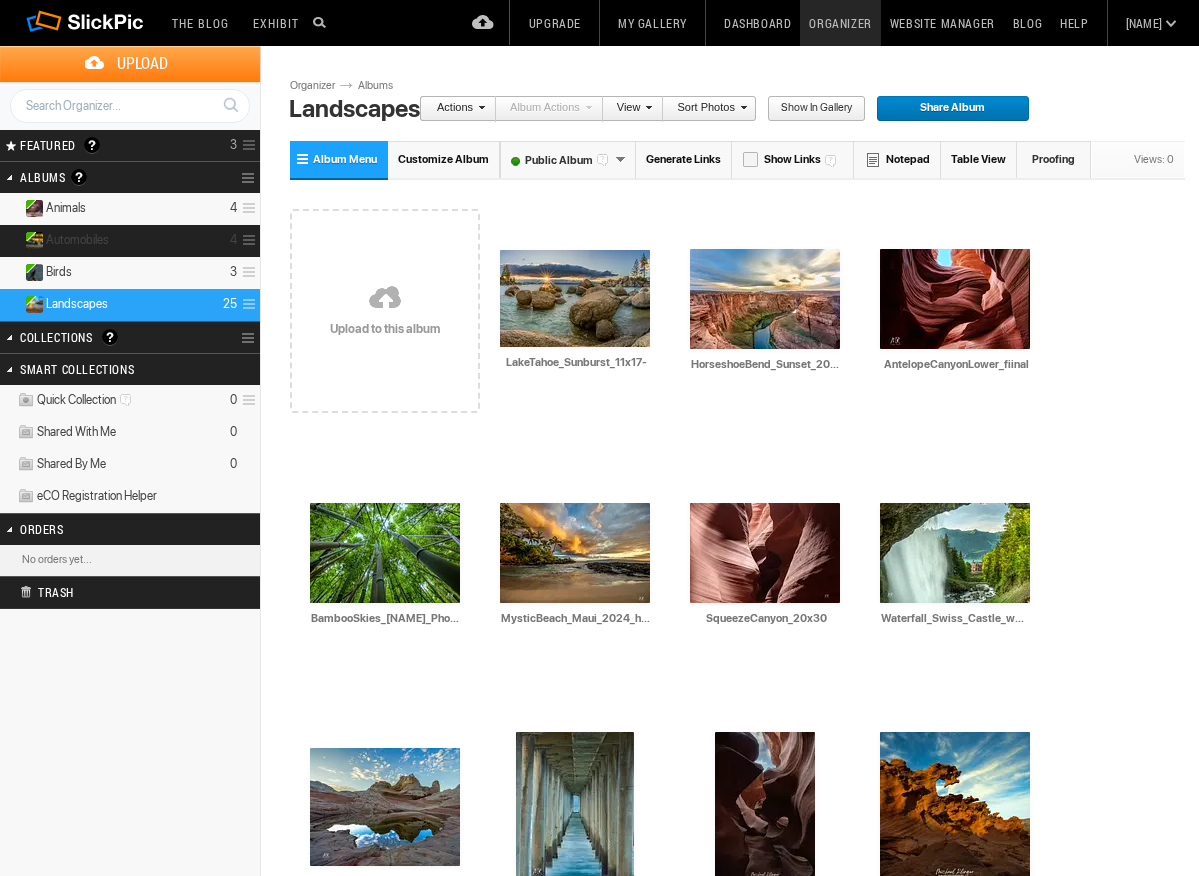click on "Automobiles" at bounding box center [77, 240] 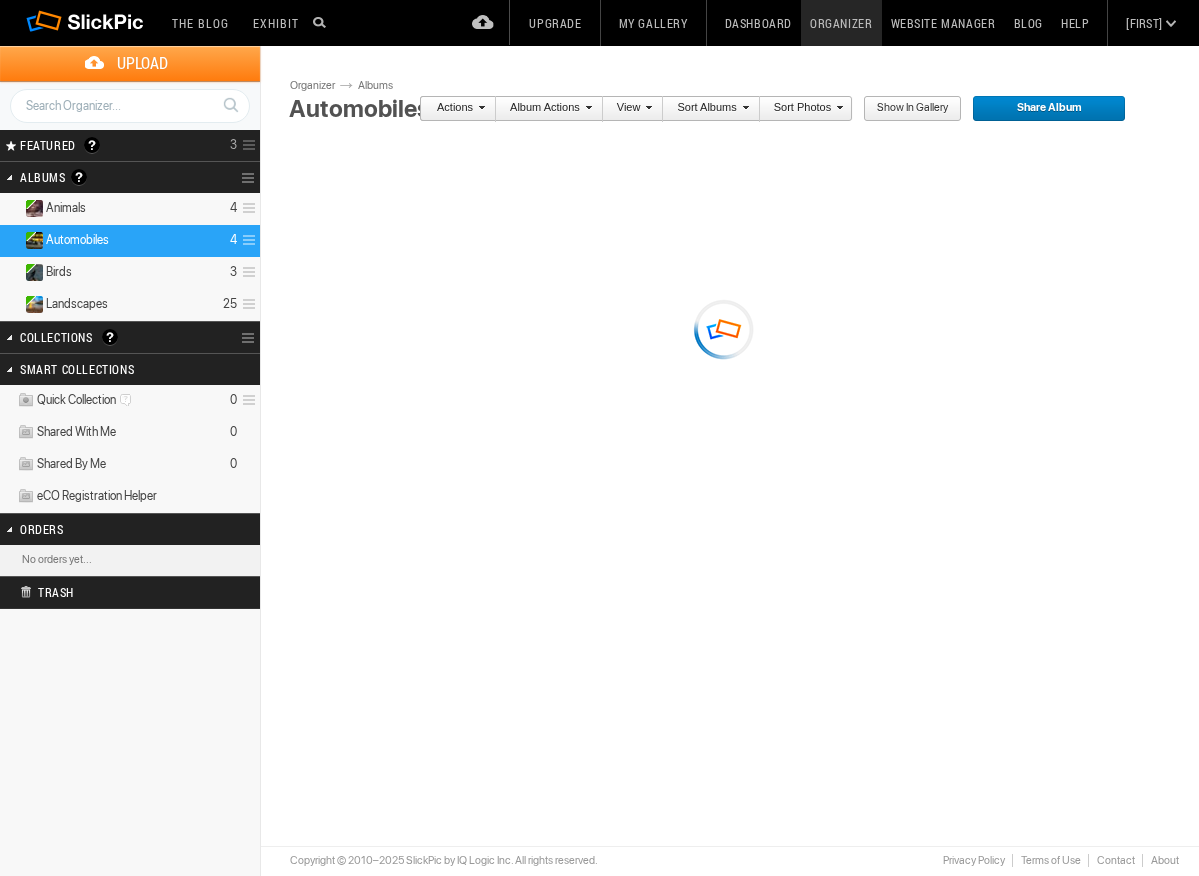 scroll, scrollTop: 0, scrollLeft: 0, axis: both 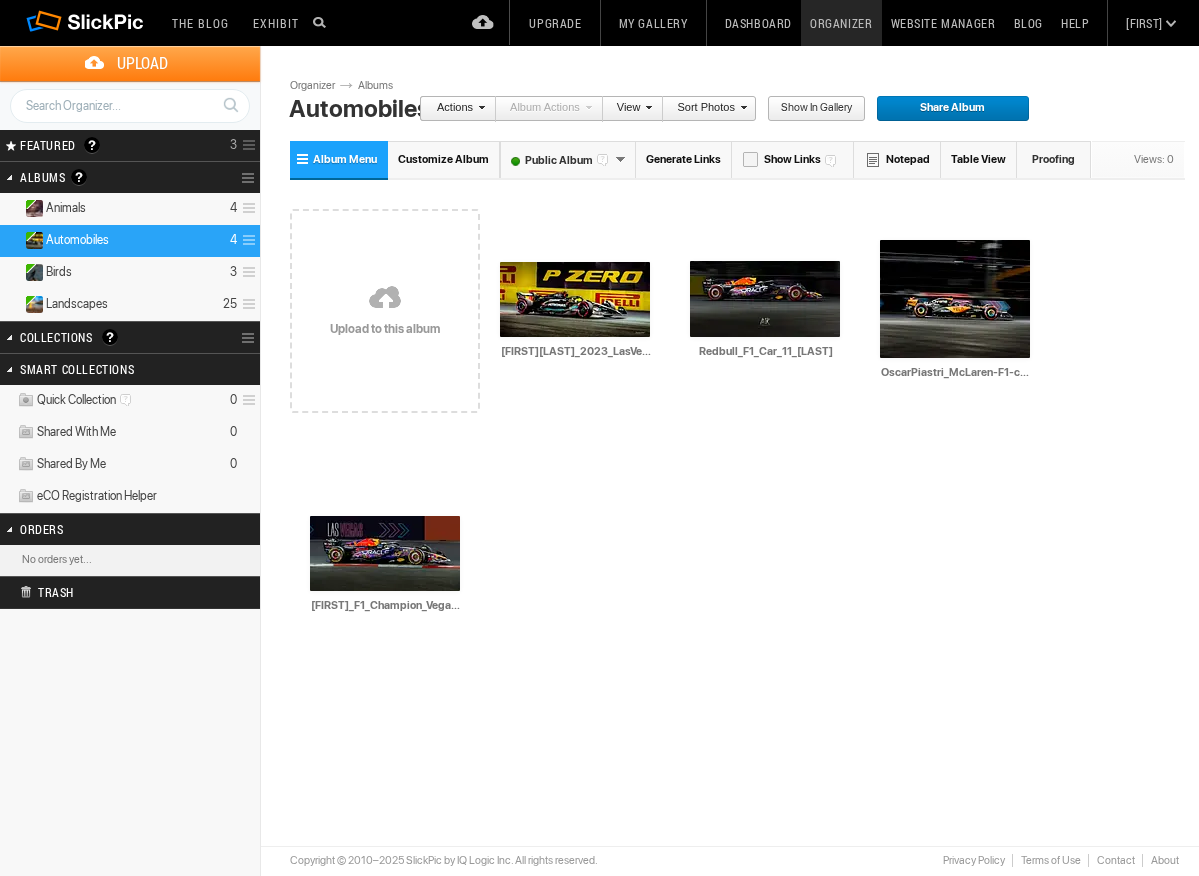 click at bounding box center [385, 299] 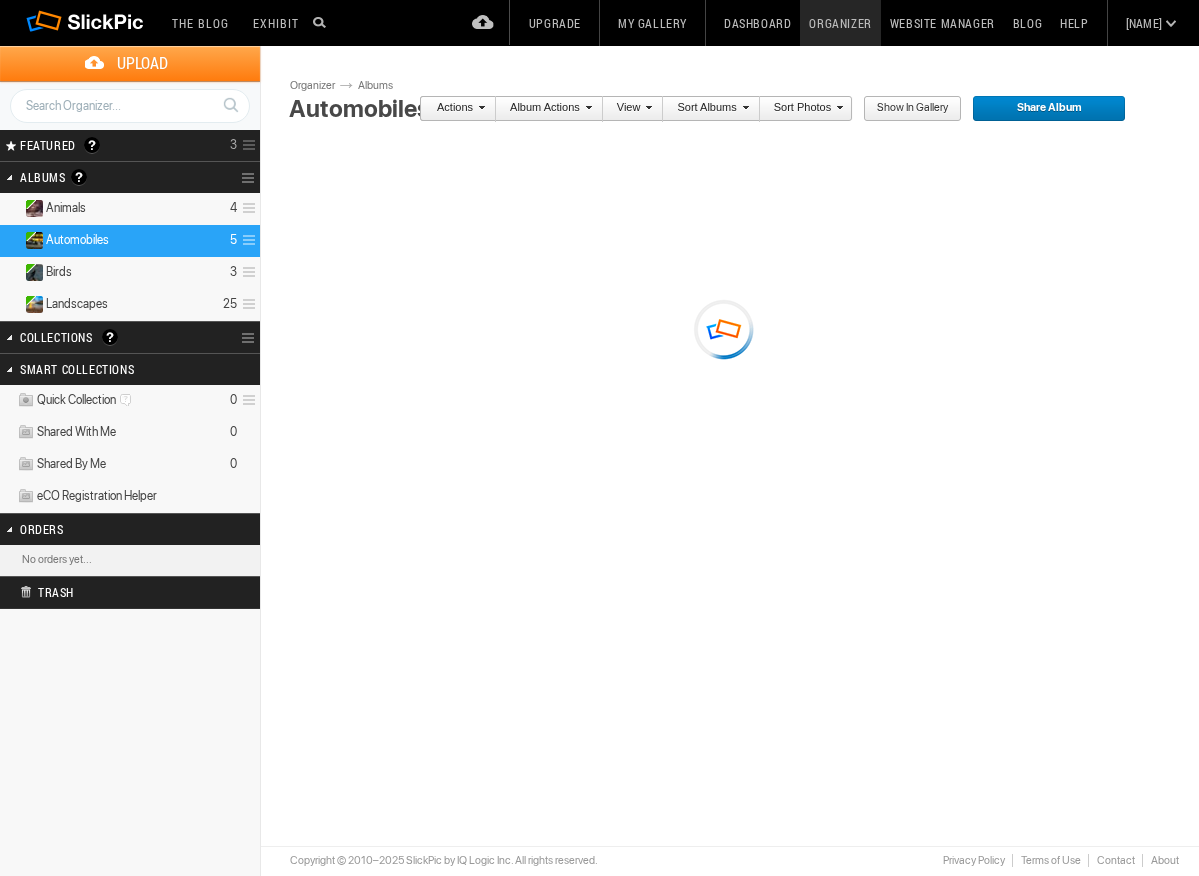 scroll, scrollTop: 0, scrollLeft: 0, axis: both 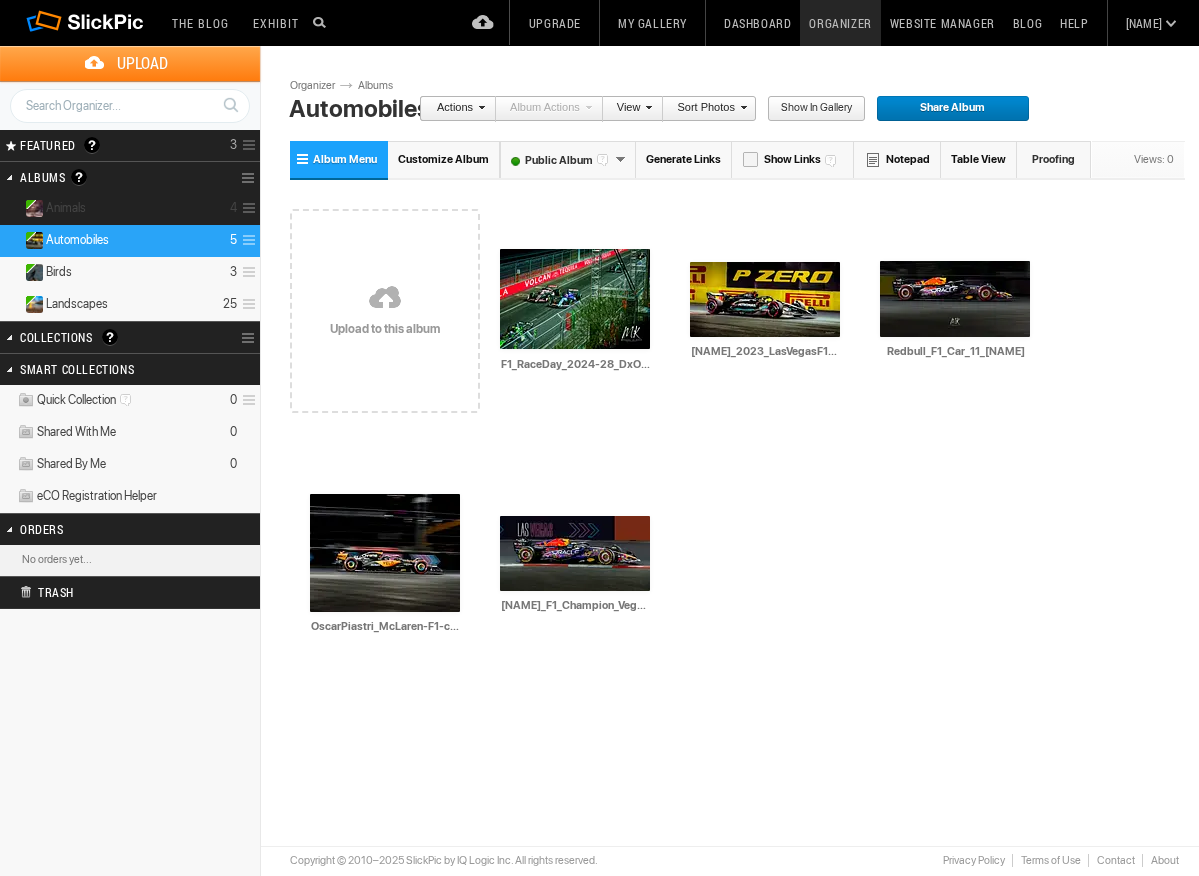 click on "Animals" at bounding box center (66, 208) 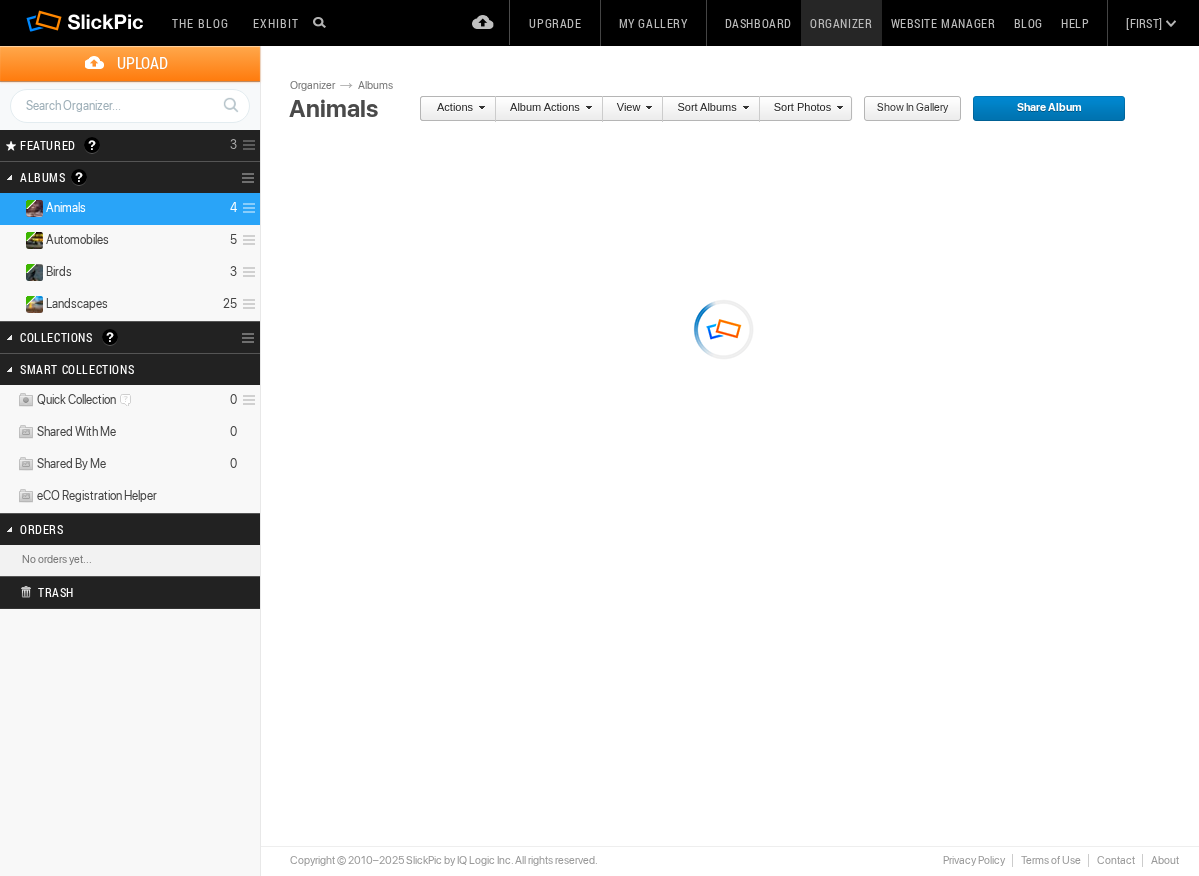 scroll, scrollTop: 0, scrollLeft: 0, axis: both 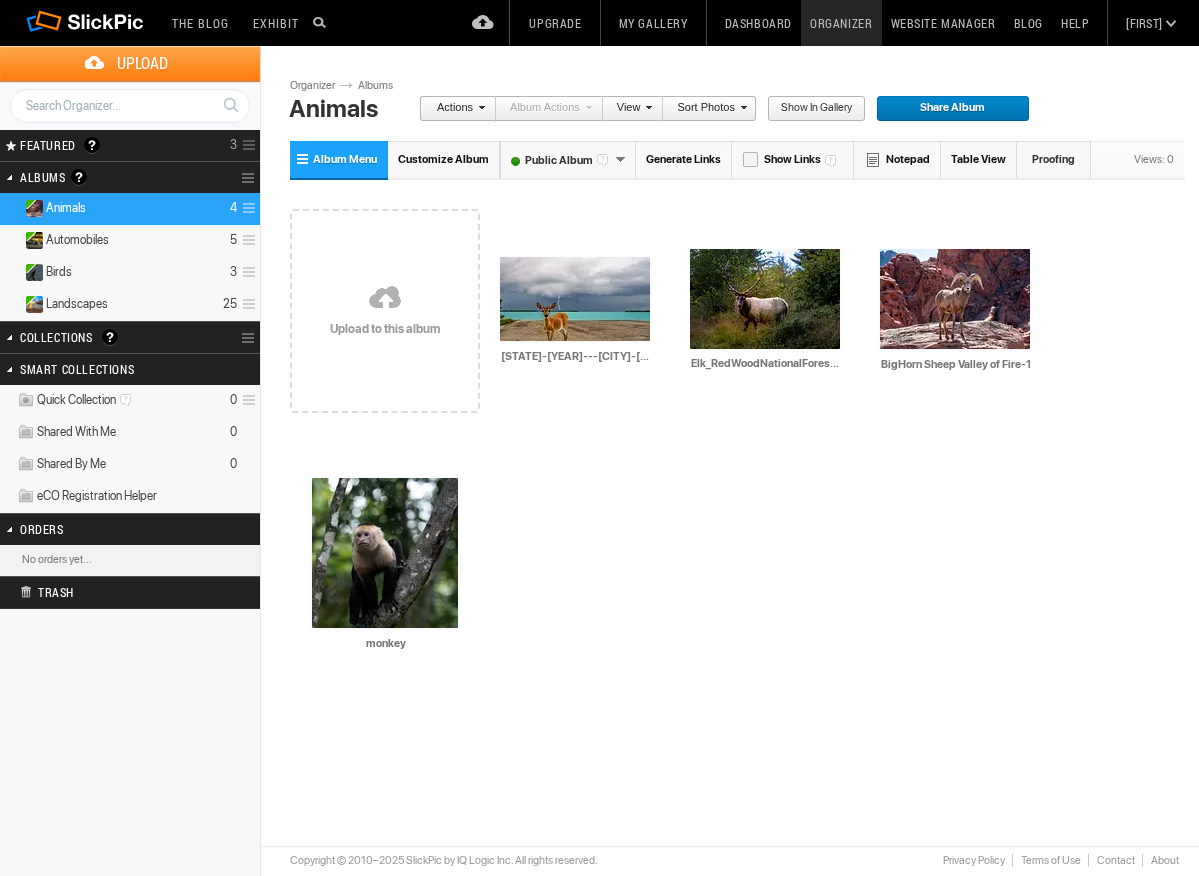 click at bounding box center [385, 299] 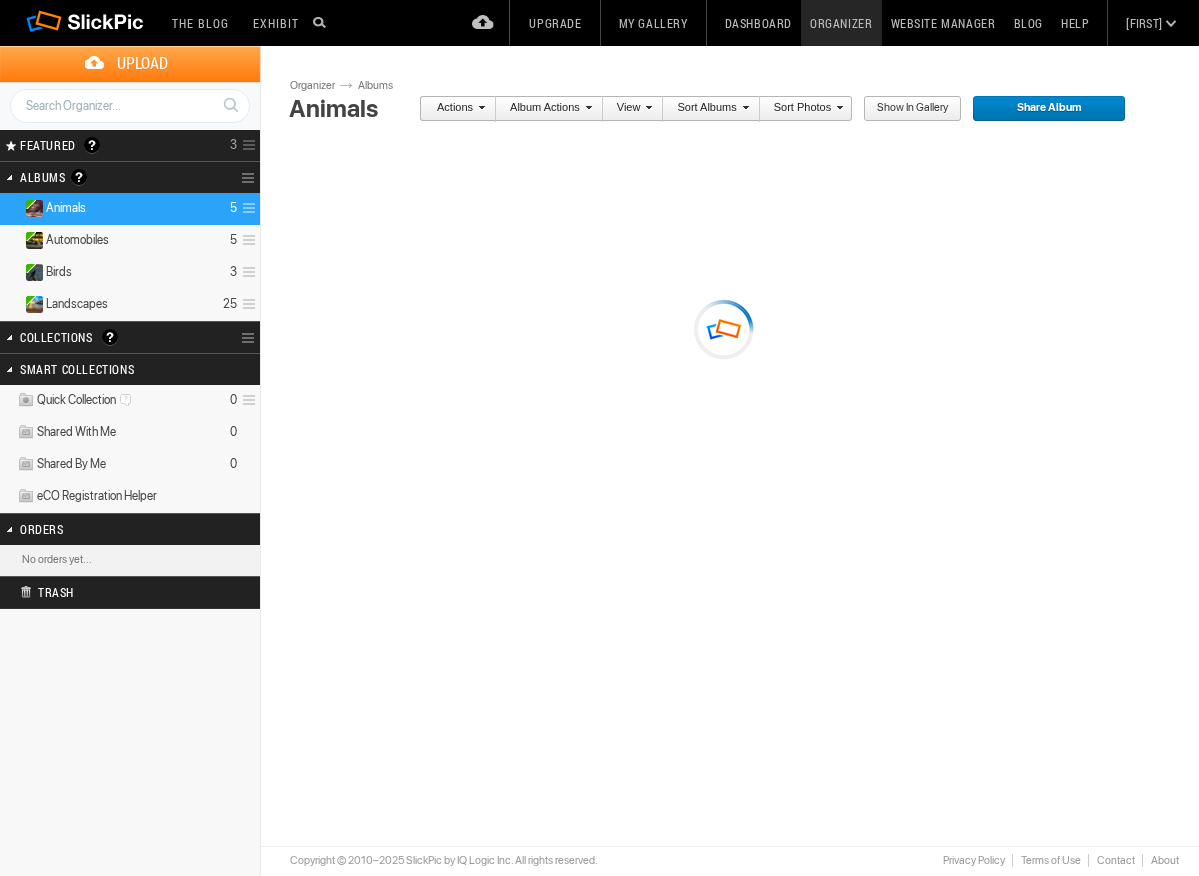 scroll, scrollTop: 0, scrollLeft: 0, axis: both 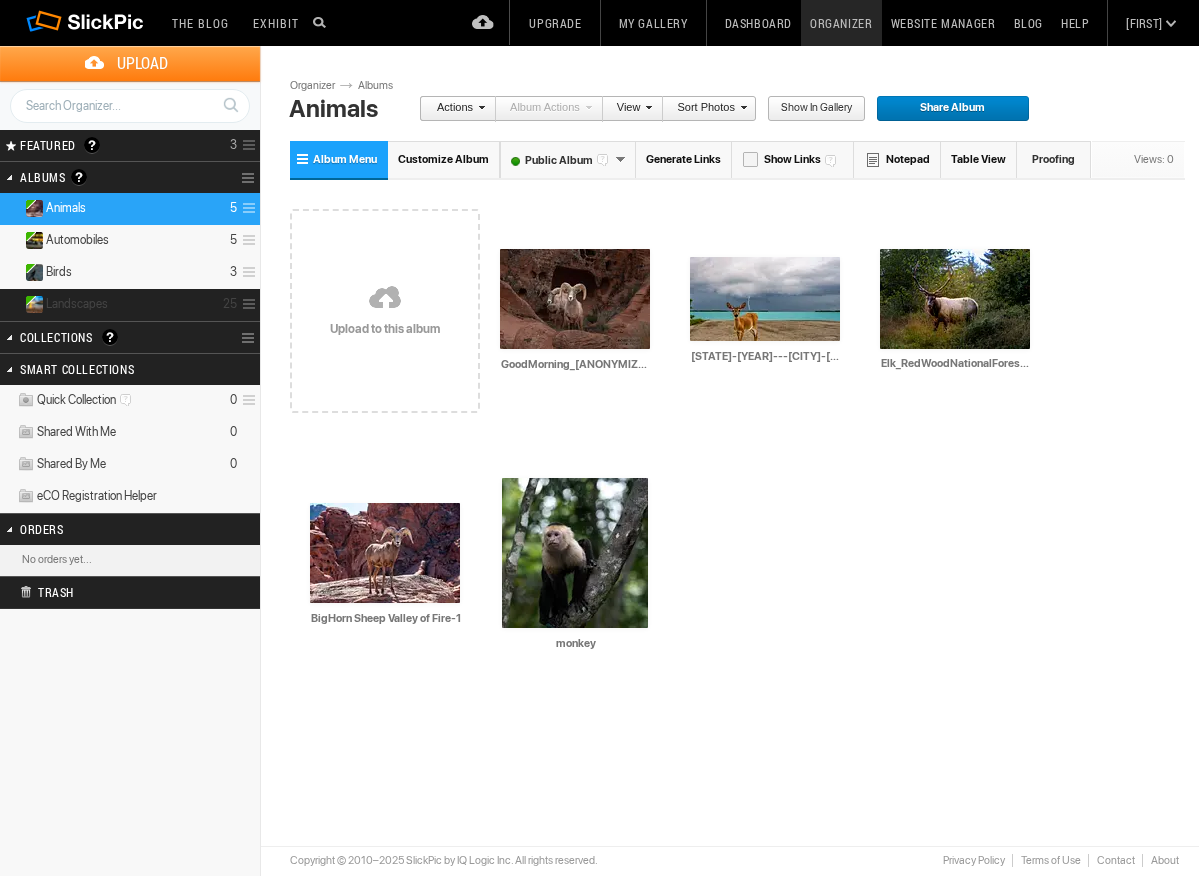 click on "Landscapes" at bounding box center (77, 304) 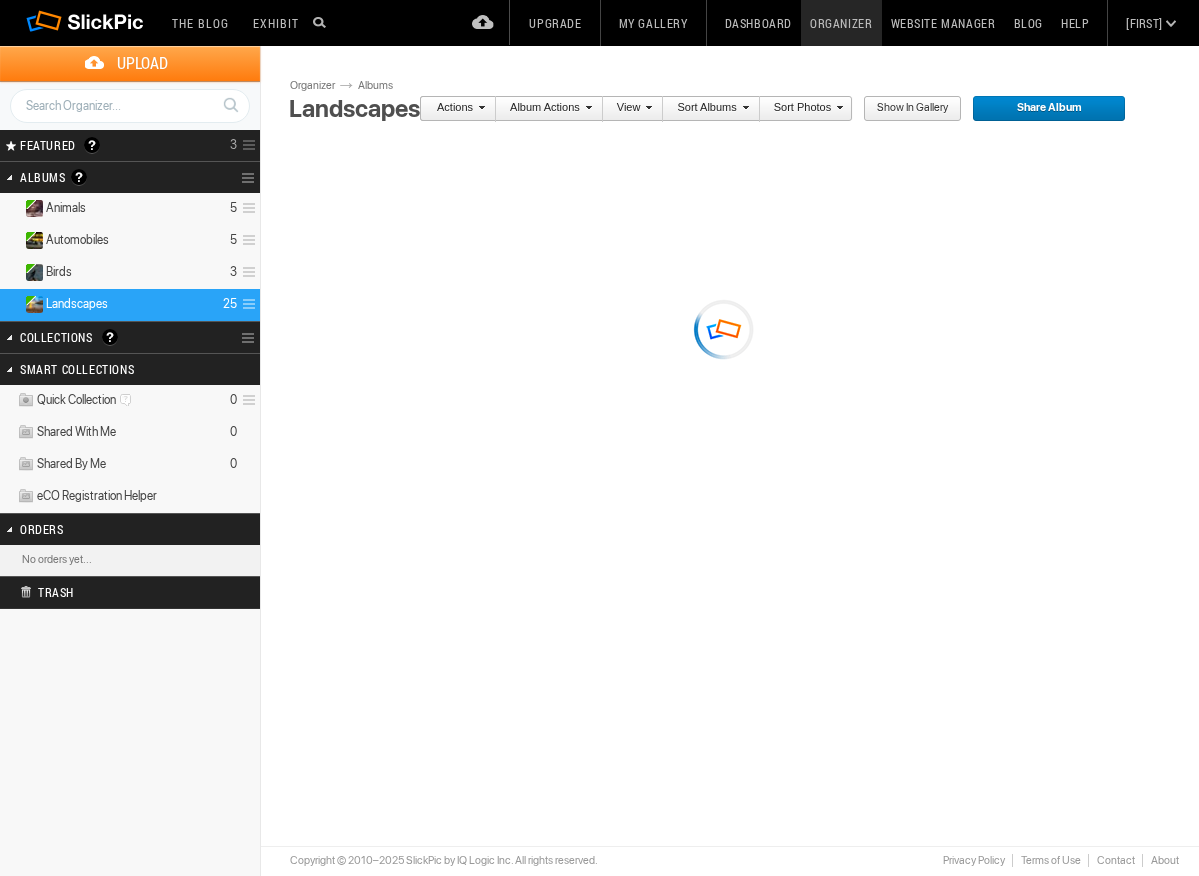 scroll, scrollTop: 0, scrollLeft: 0, axis: both 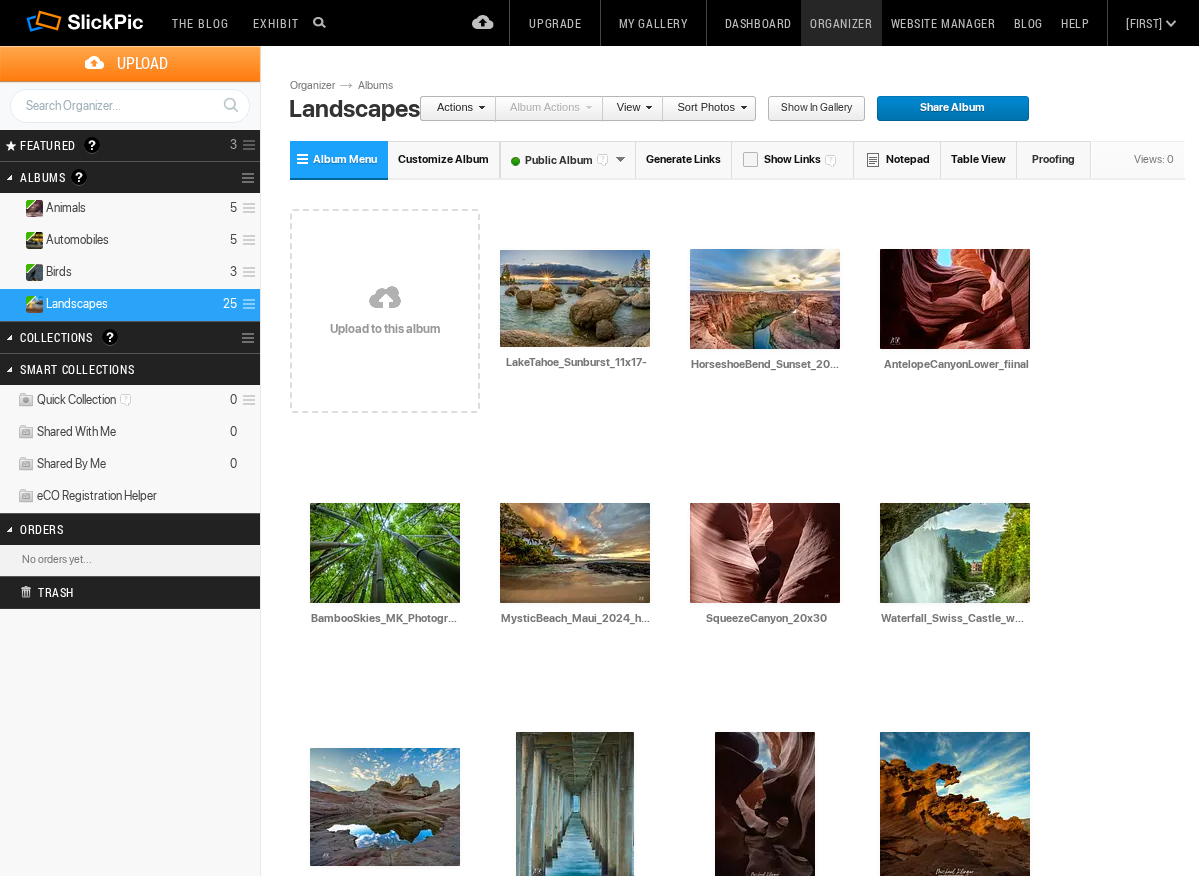 click at bounding box center (385, 299) 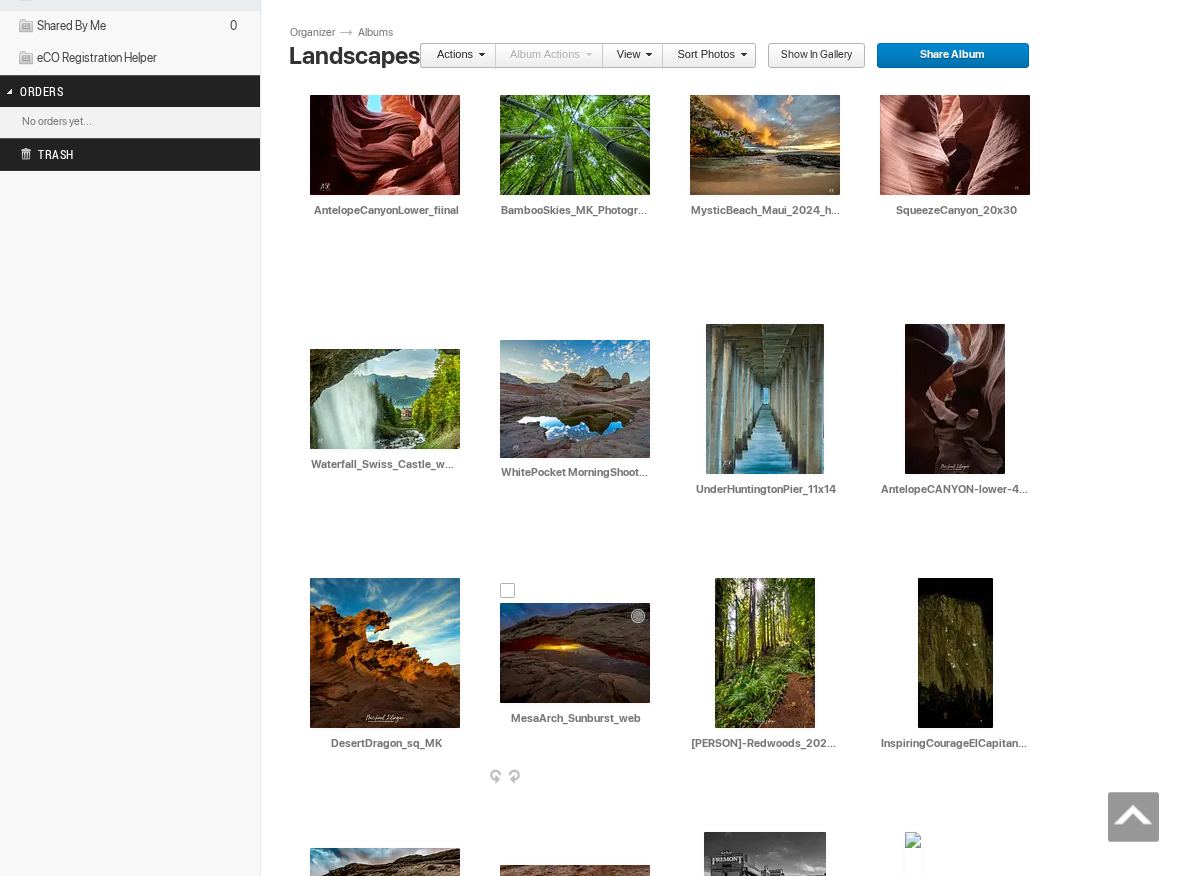 scroll, scrollTop: 0, scrollLeft: 0, axis: both 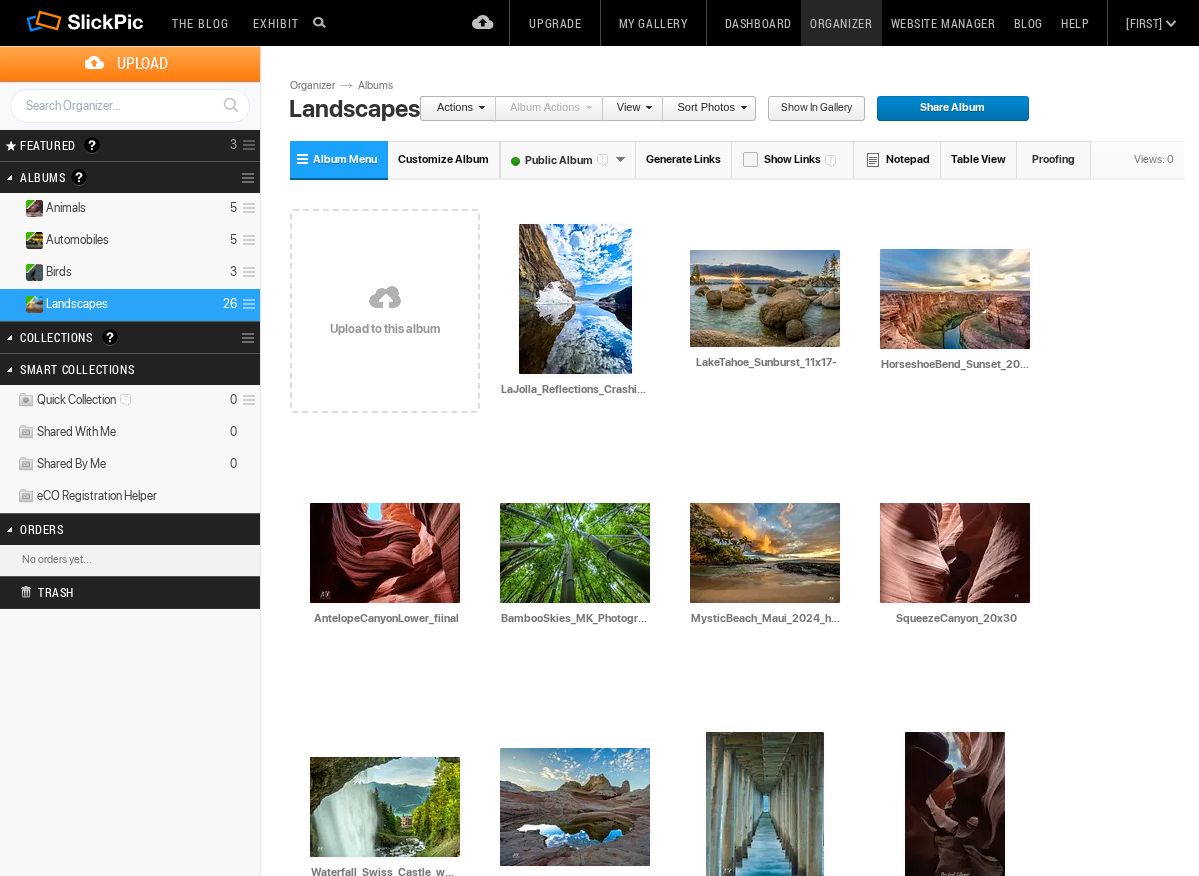 click at bounding box center [385, 299] 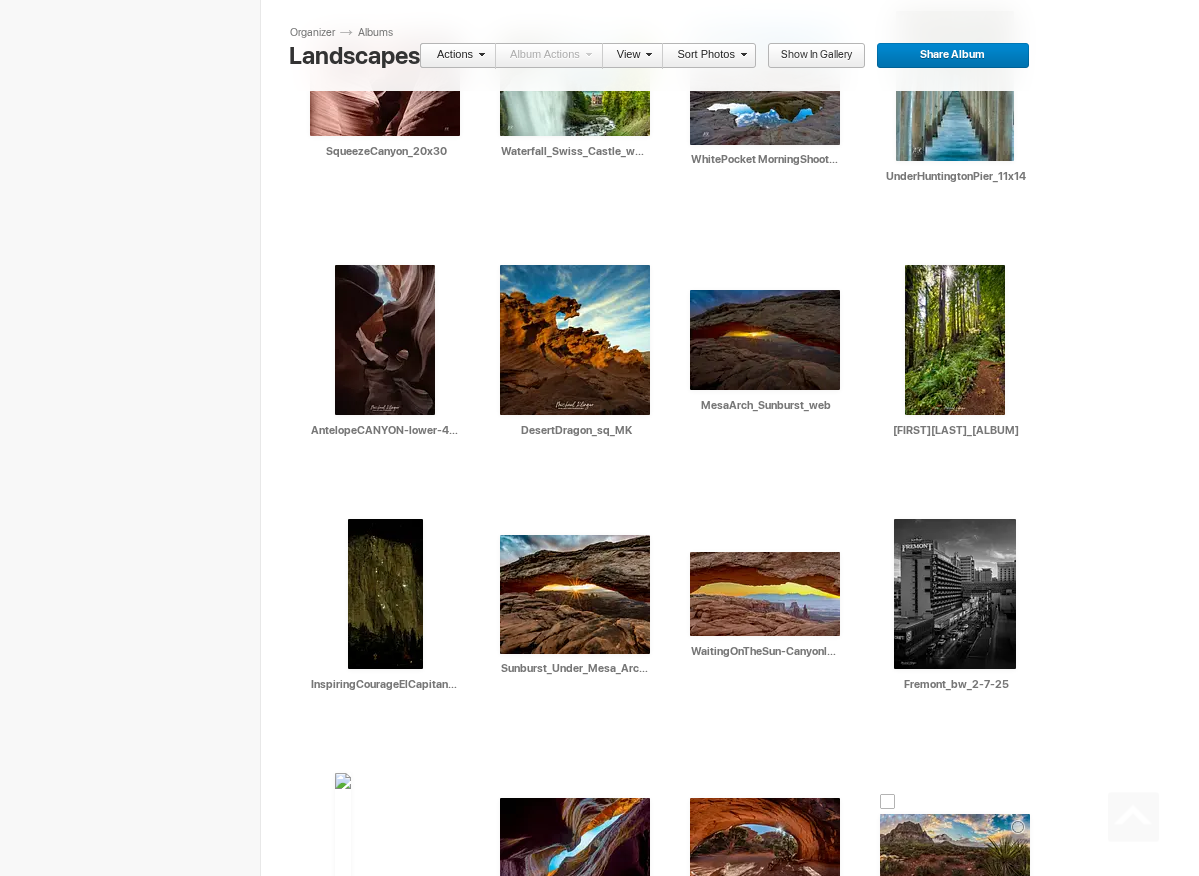 scroll, scrollTop: 735, scrollLeft: 0, axis: vertical 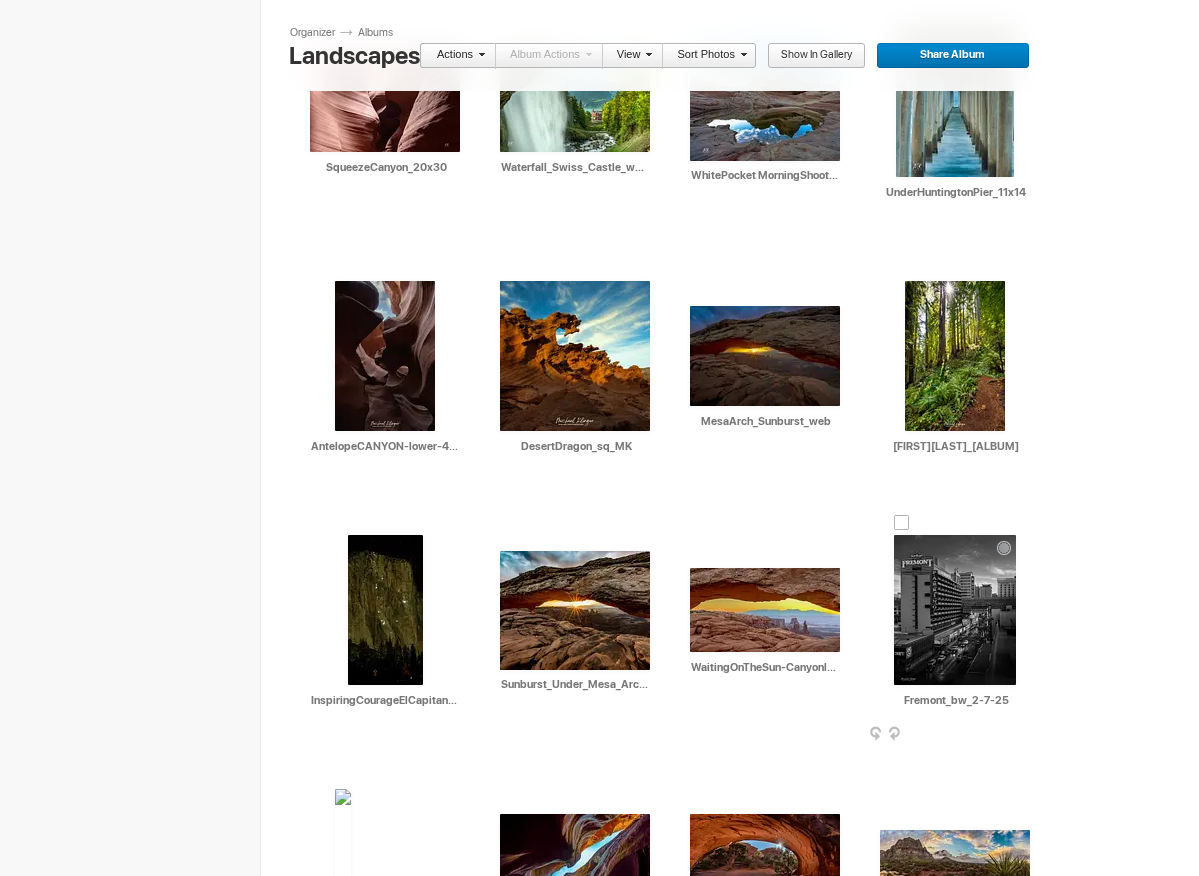 click at bounding box center [1034, 735] 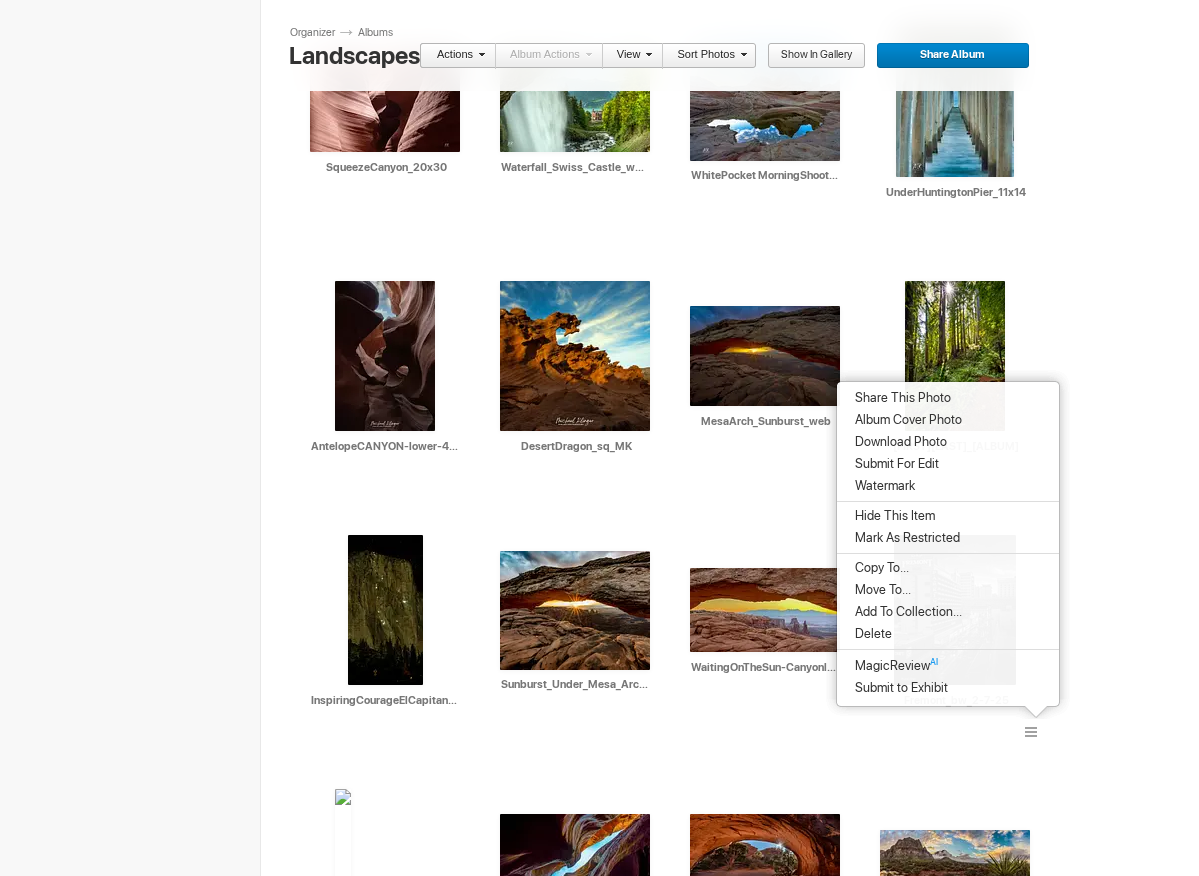 click on "Drop your photos here Upload to this album
AI Yosemite Workshop Day 2-[NUMBER]-Edit
HTML:
Direct:
Forum:
Photo ID:
[NUMBER]
More..." at bounding box center [737, 368] 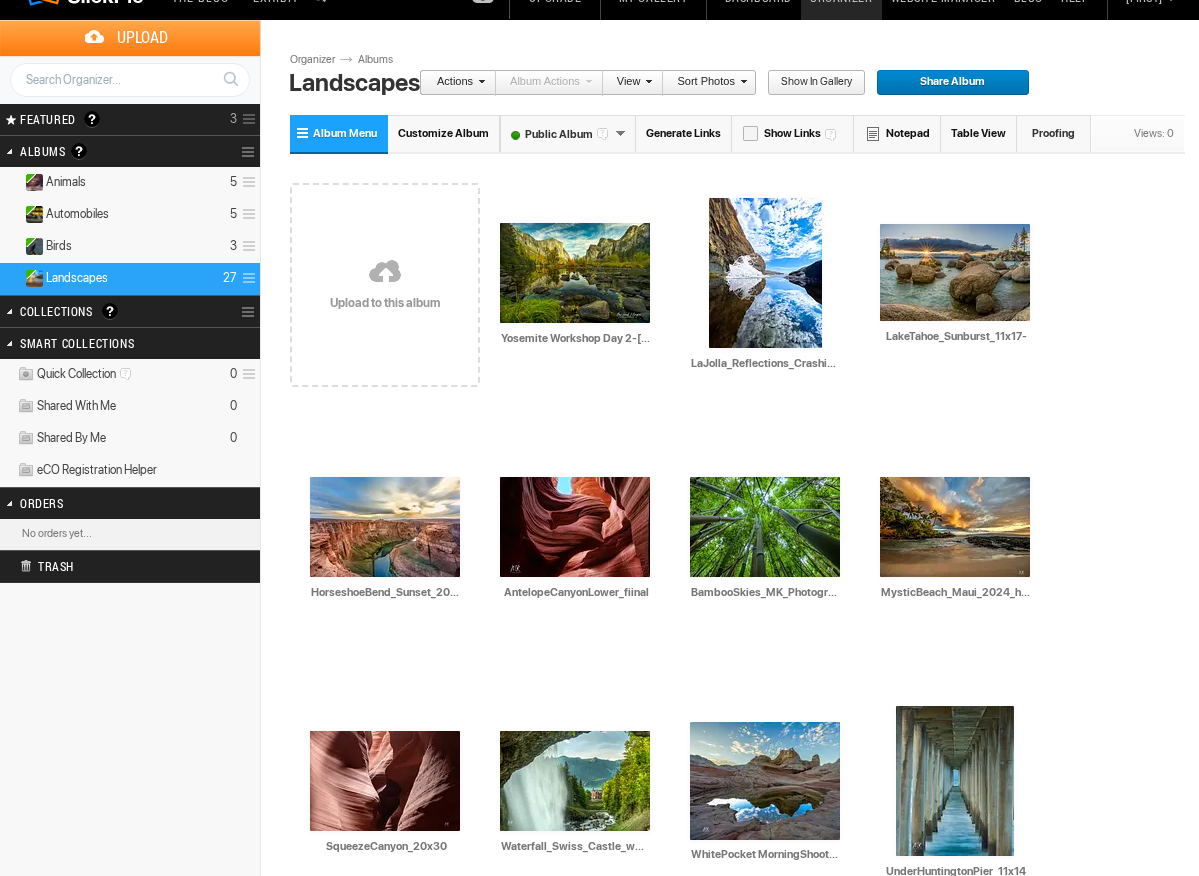 scroll, scrollTop: 0, scrollLeft: 0, axis: both 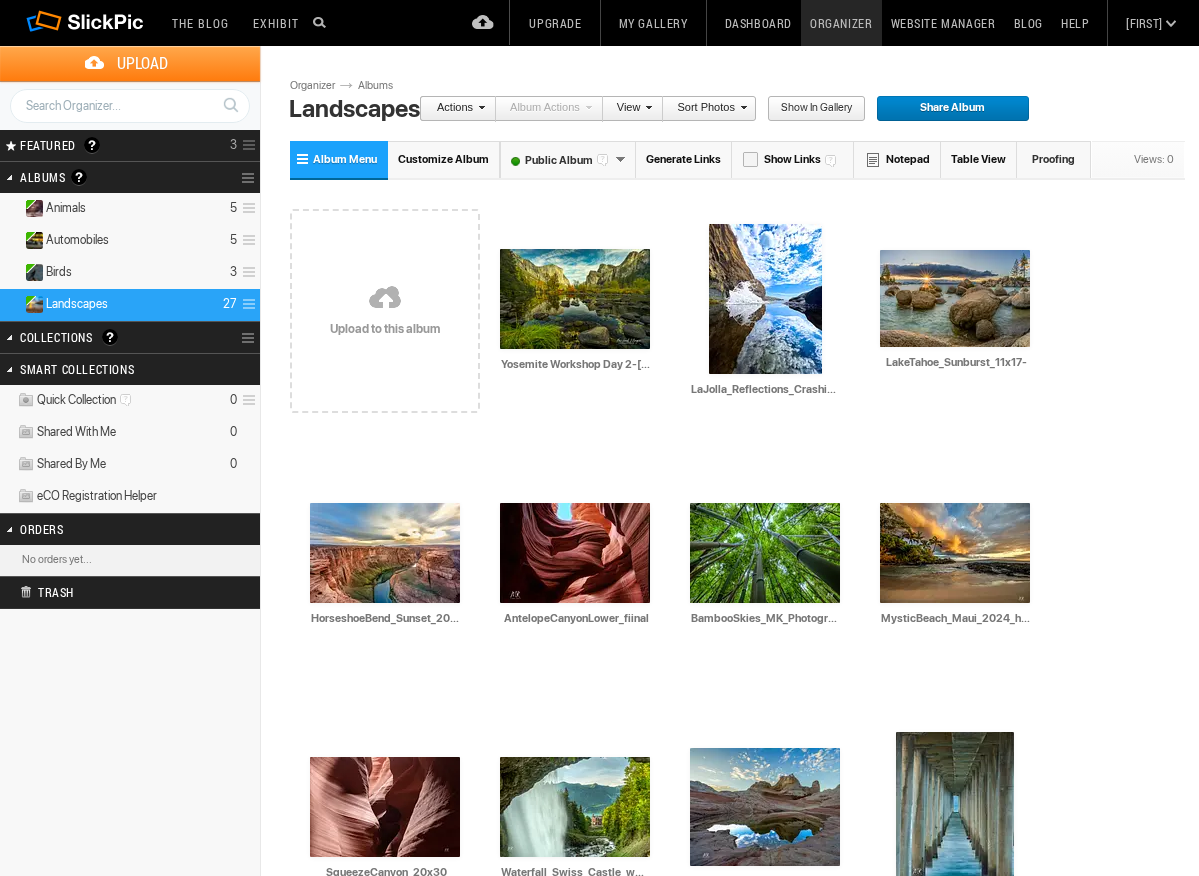 click on "Albums
Albums are your presentation gallery and where your photos and videos are physically stored. SlickPic makes things simple. Upload your photos and videos into Albums and Share them (or your entire gallery) immediately.
Organize photos here, in Organizer. Move them around, drag and drop them from one album to another, create sub-albums inside albums and do more with your photos.
View and showcase your photos in your “Gallery” — find it on the top menu. Share your albums or entire gallery publicly or privately only with the people you want by clicking the green Share button - you can see it now on the right side.
Make sure you learn about privacy. You can make albums Public, Private or Unlisted. Click the Help menu to read more about privacy and other topics." at bounding box center (104, 177) 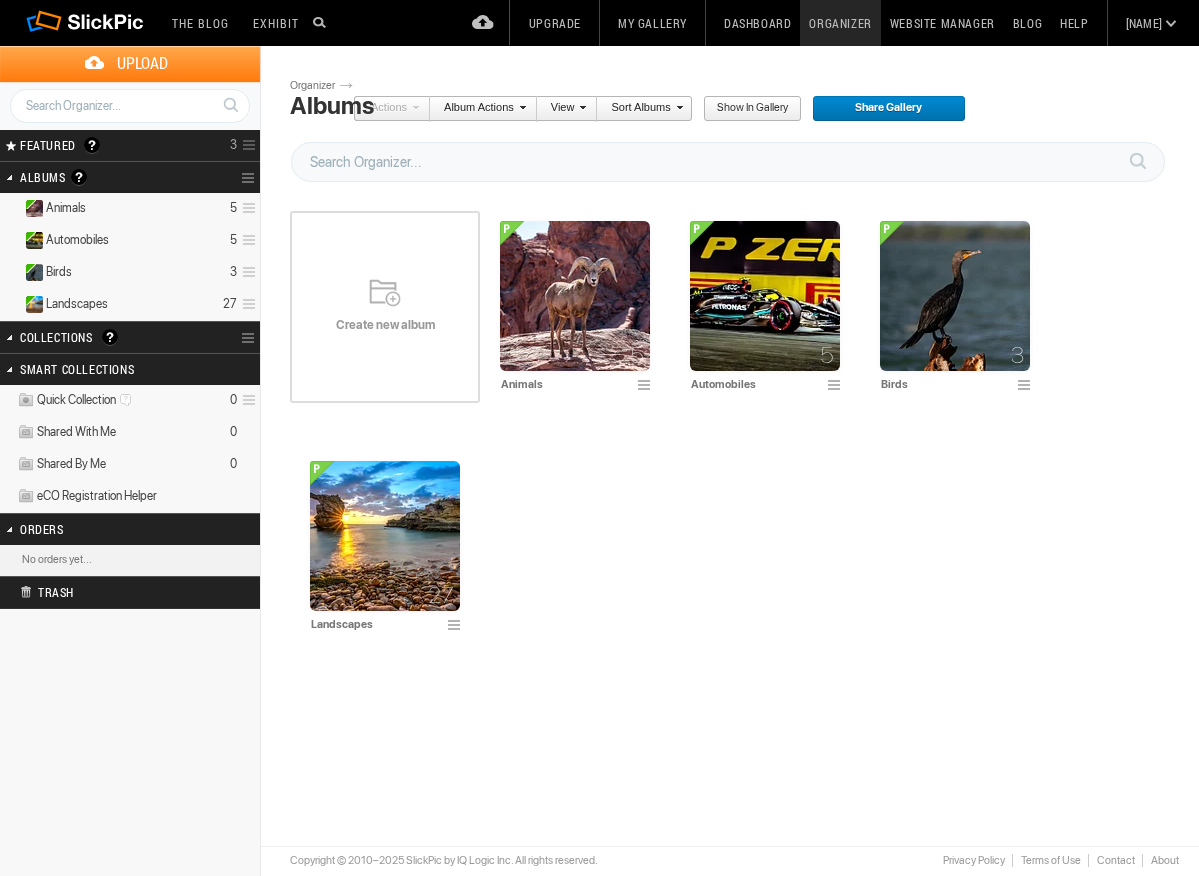scroll, scrollTop: 0, scrollLeft: 0, axis: both 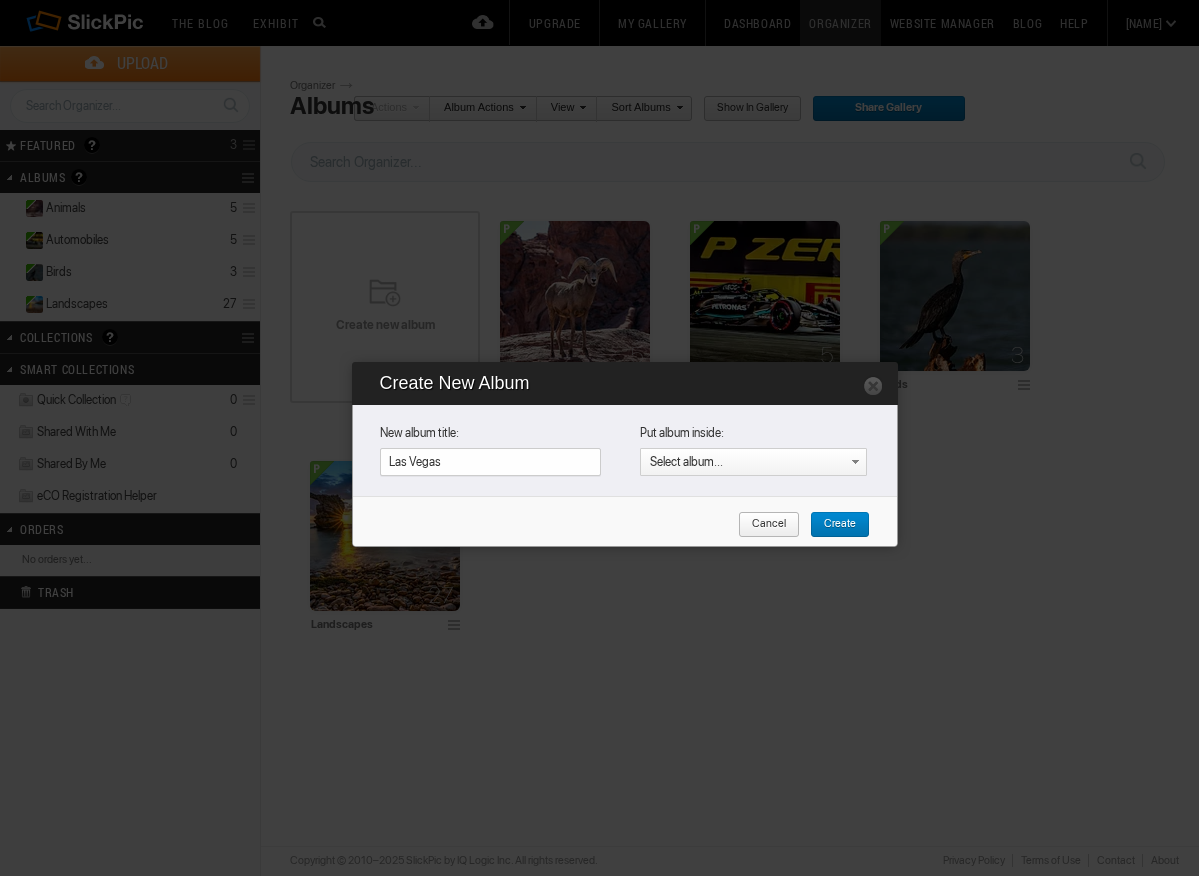 type on "Las Vegas" 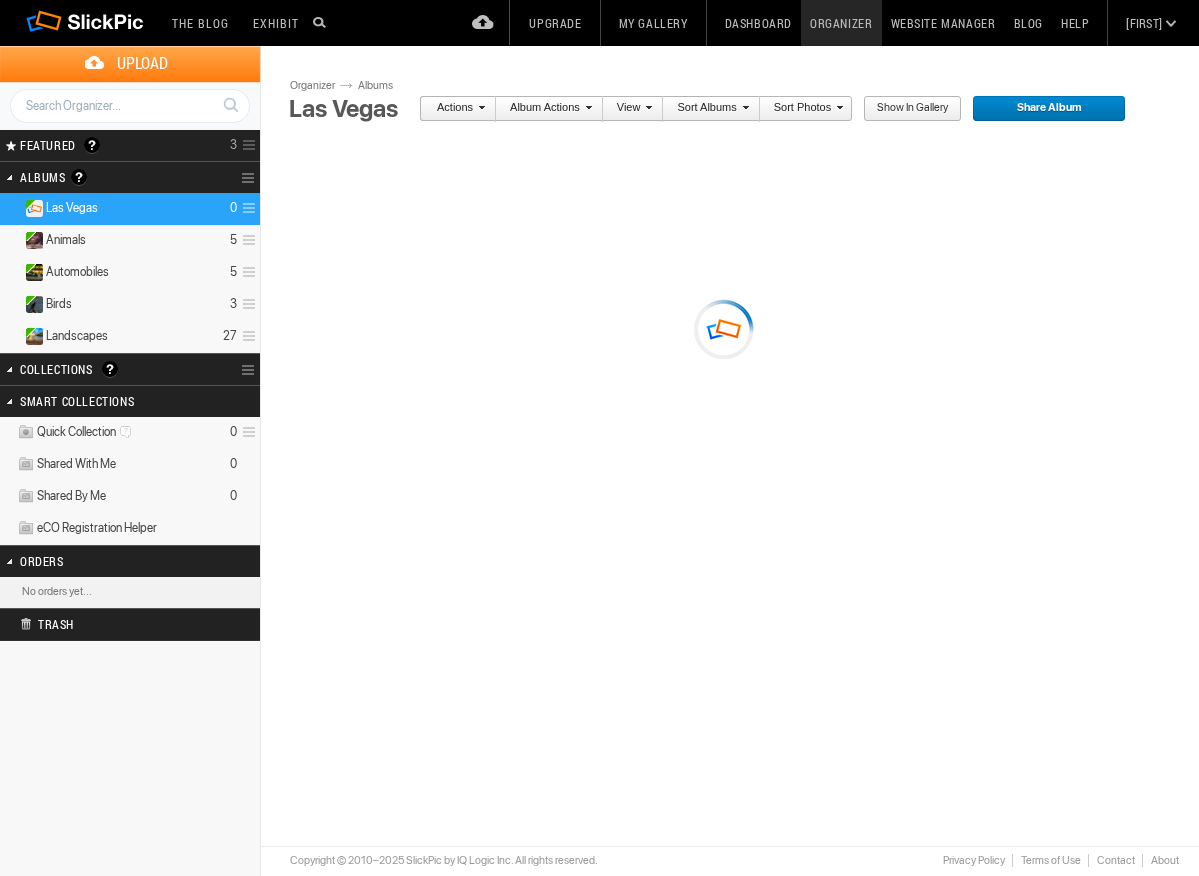 scroll, scrollTop: 0, scrollLeft: 0, axis: both 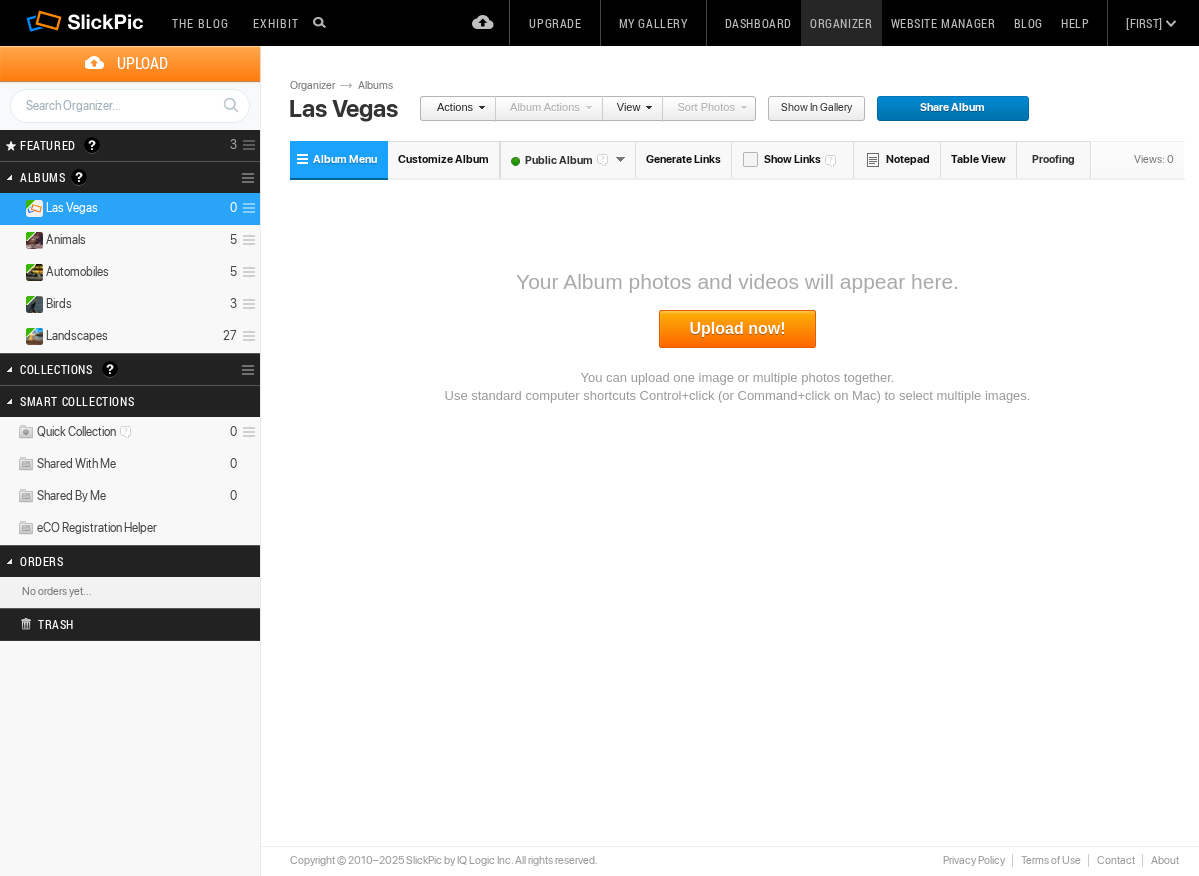 click on "Upload now!" at bounding box center (738, 329) 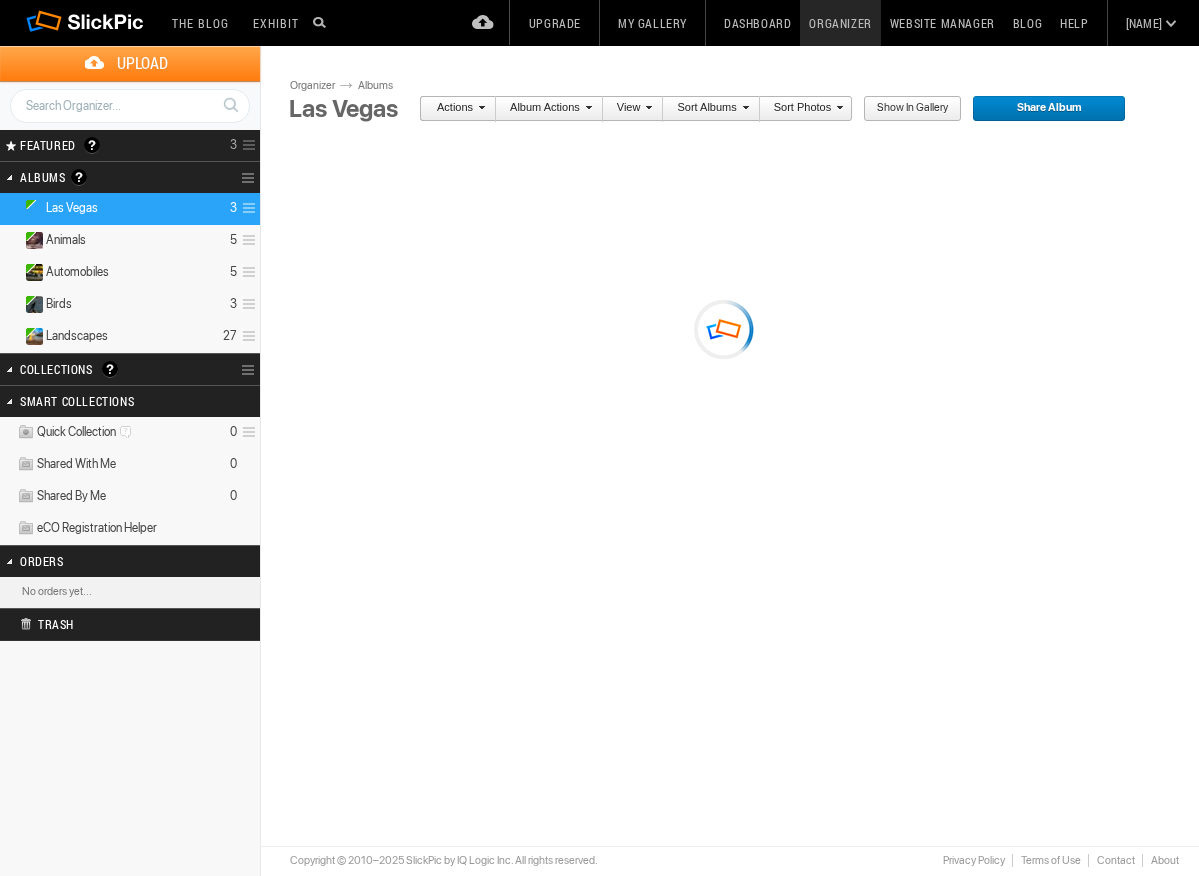 scroll, scrollTop: 0, scrollLeft: 0, axis: both 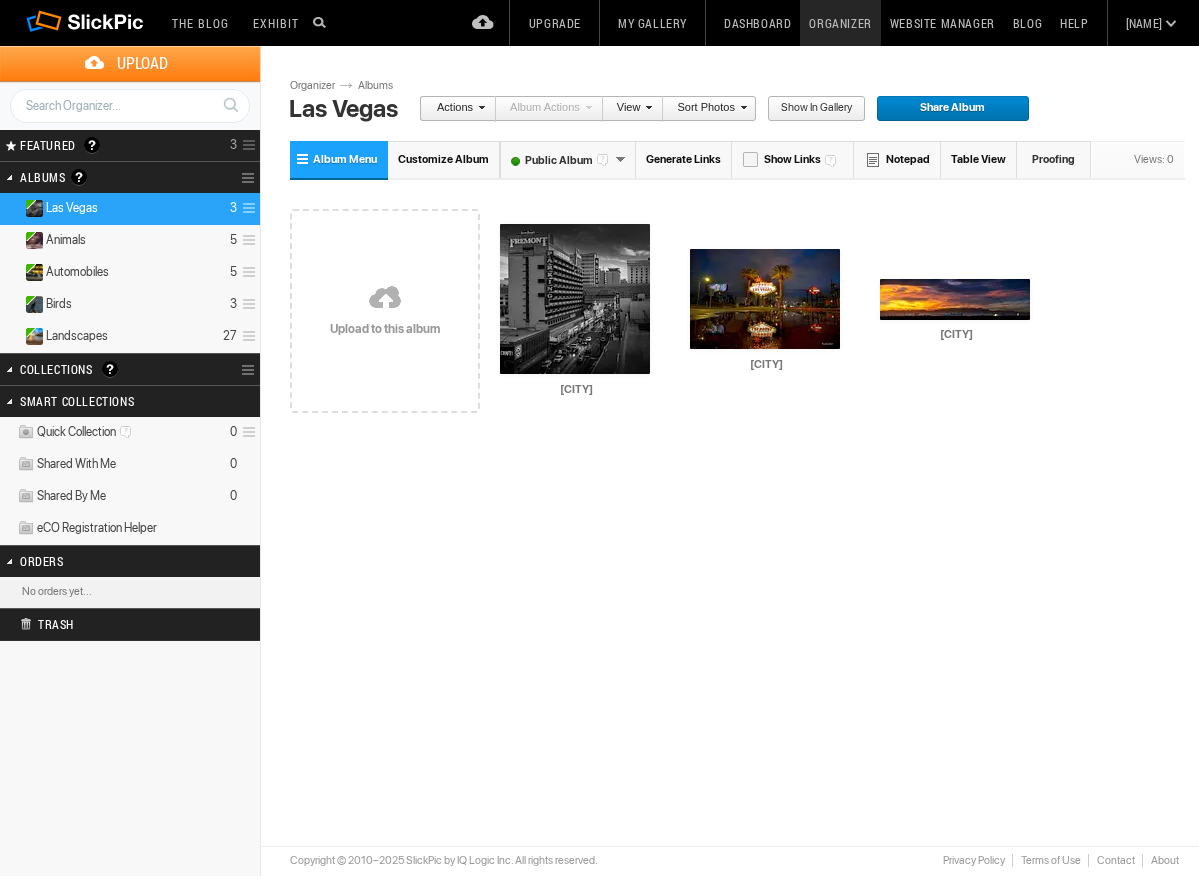 click at bounding box center [385, 299] 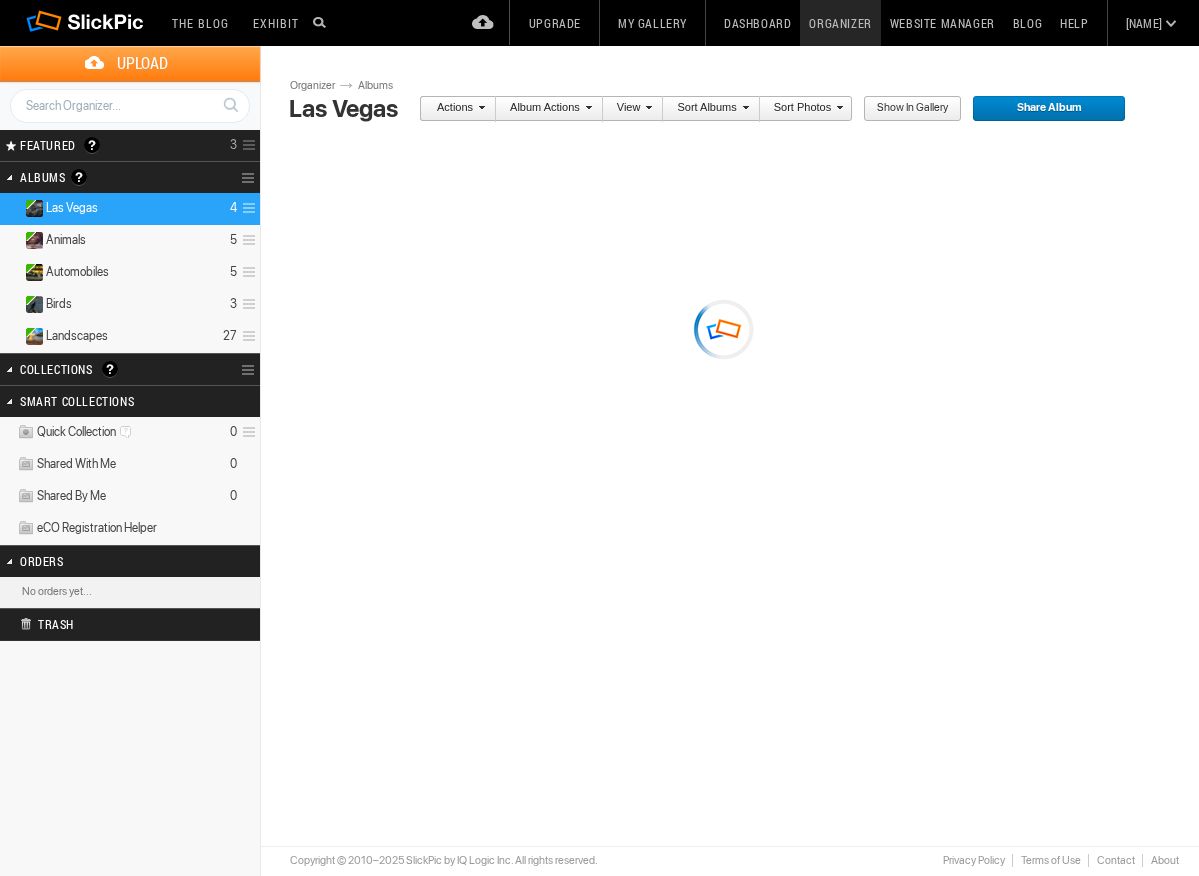 scroll, scrollTop: 0, scrollLeft: 0, axis: both 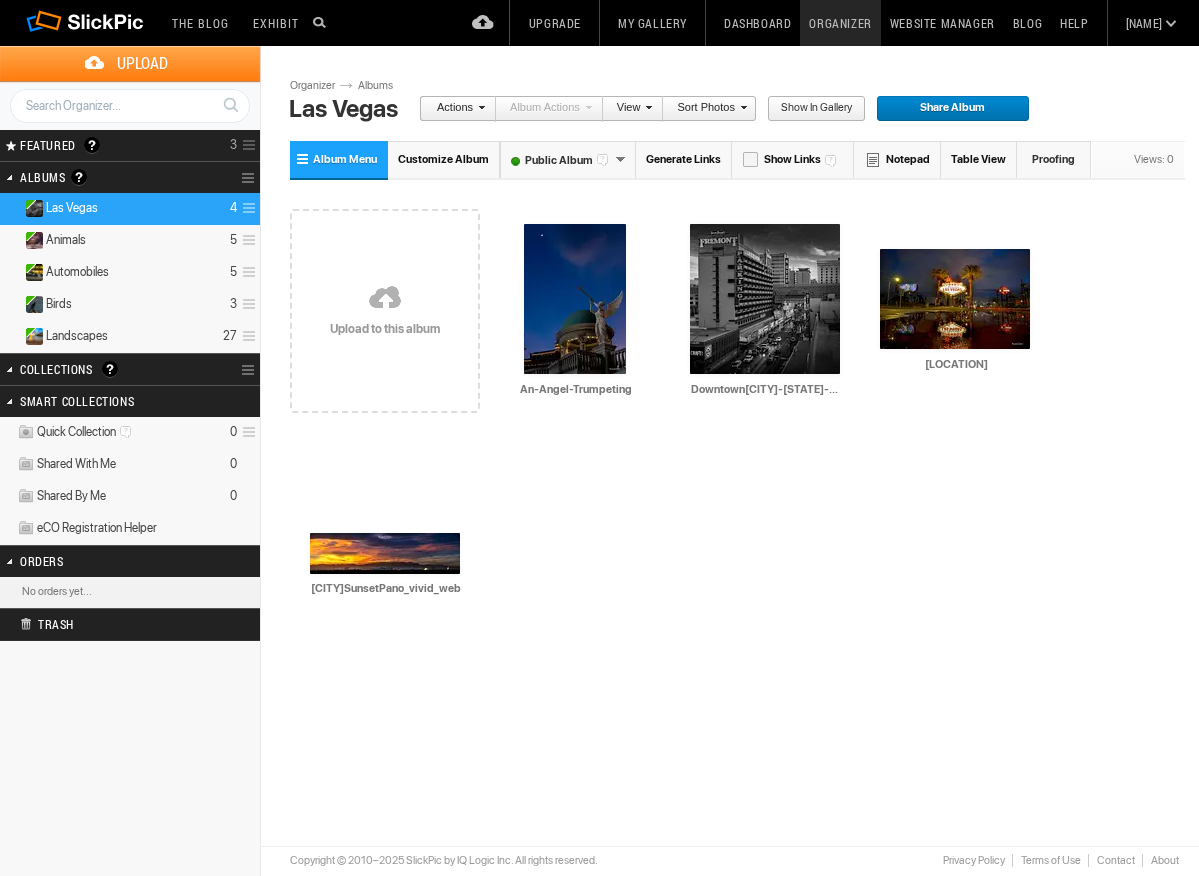 click at bounding box center [385, 299] 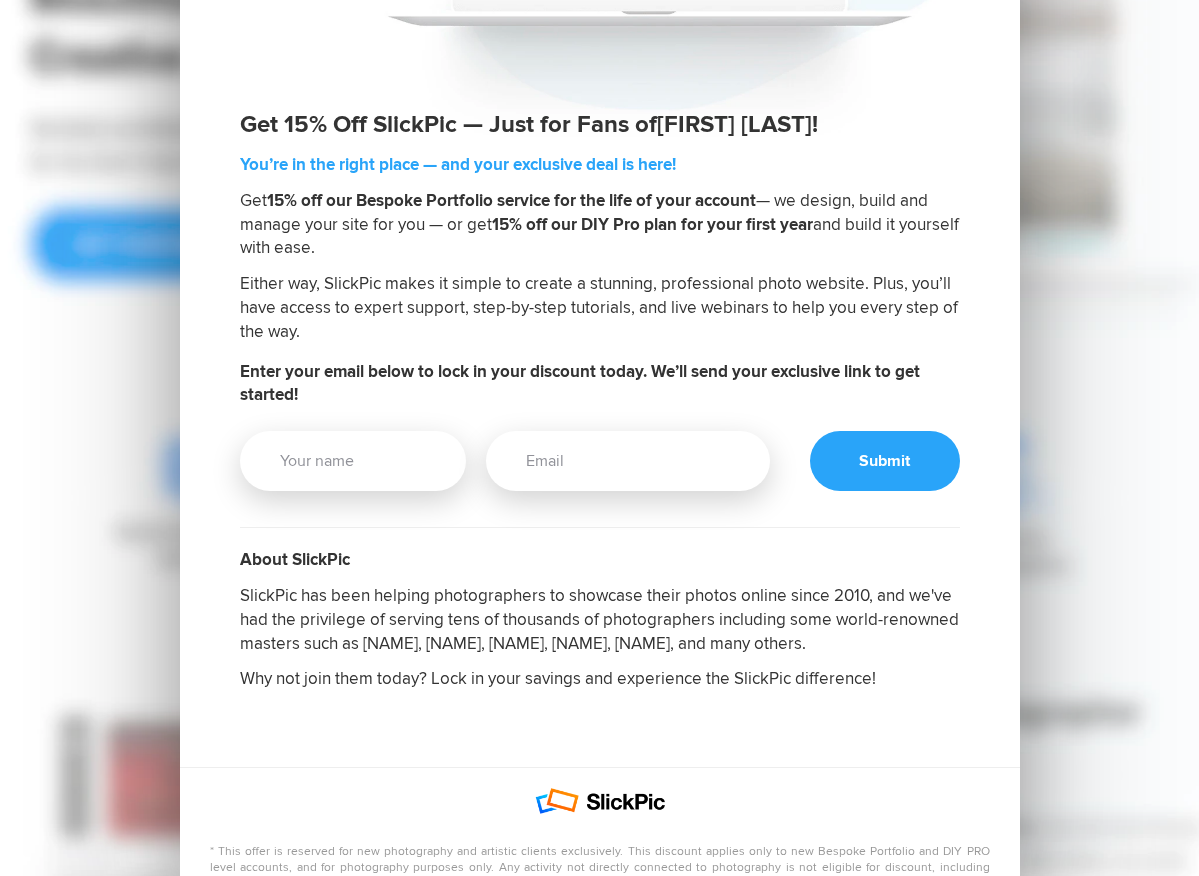 scroll, scrollTop: 348, scrollLeft: 0, axis: vertical 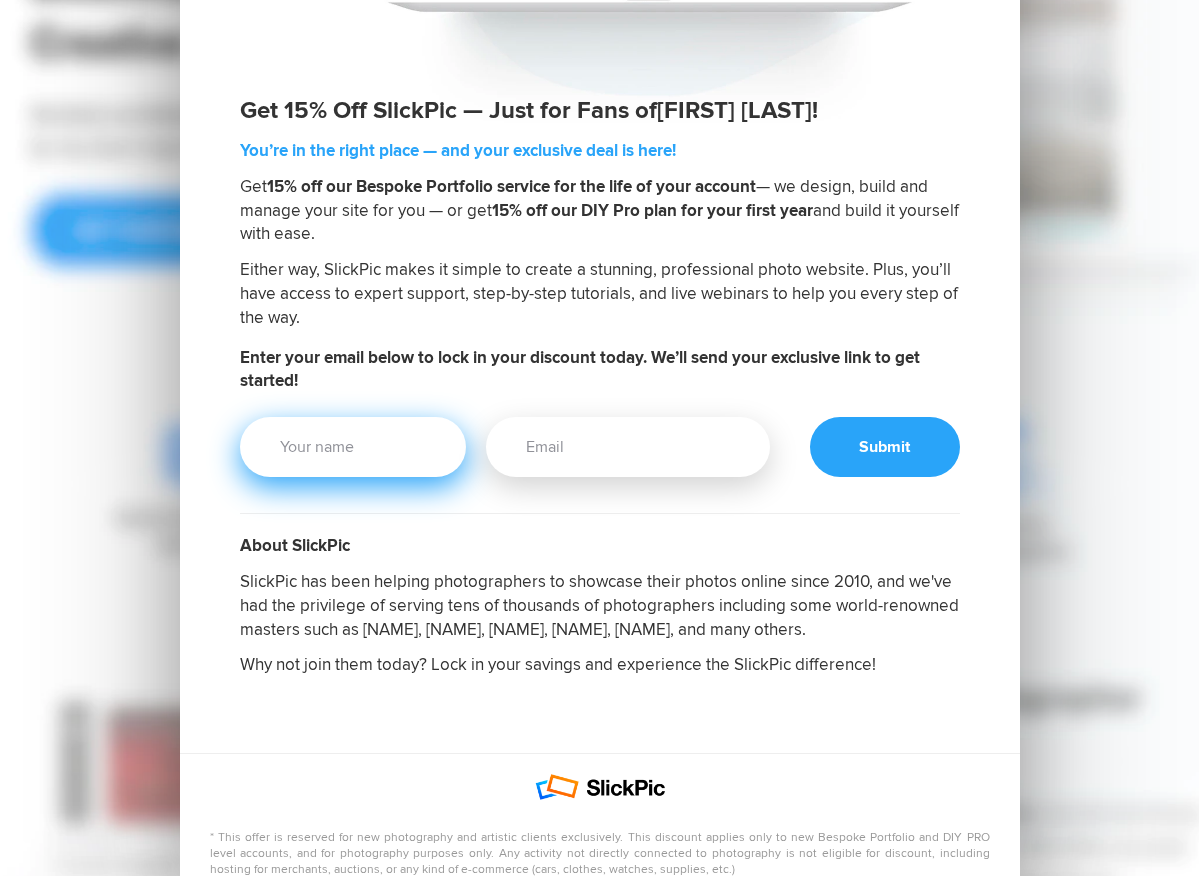 click on "Your [NAME]" at bounding box center [353, 447] 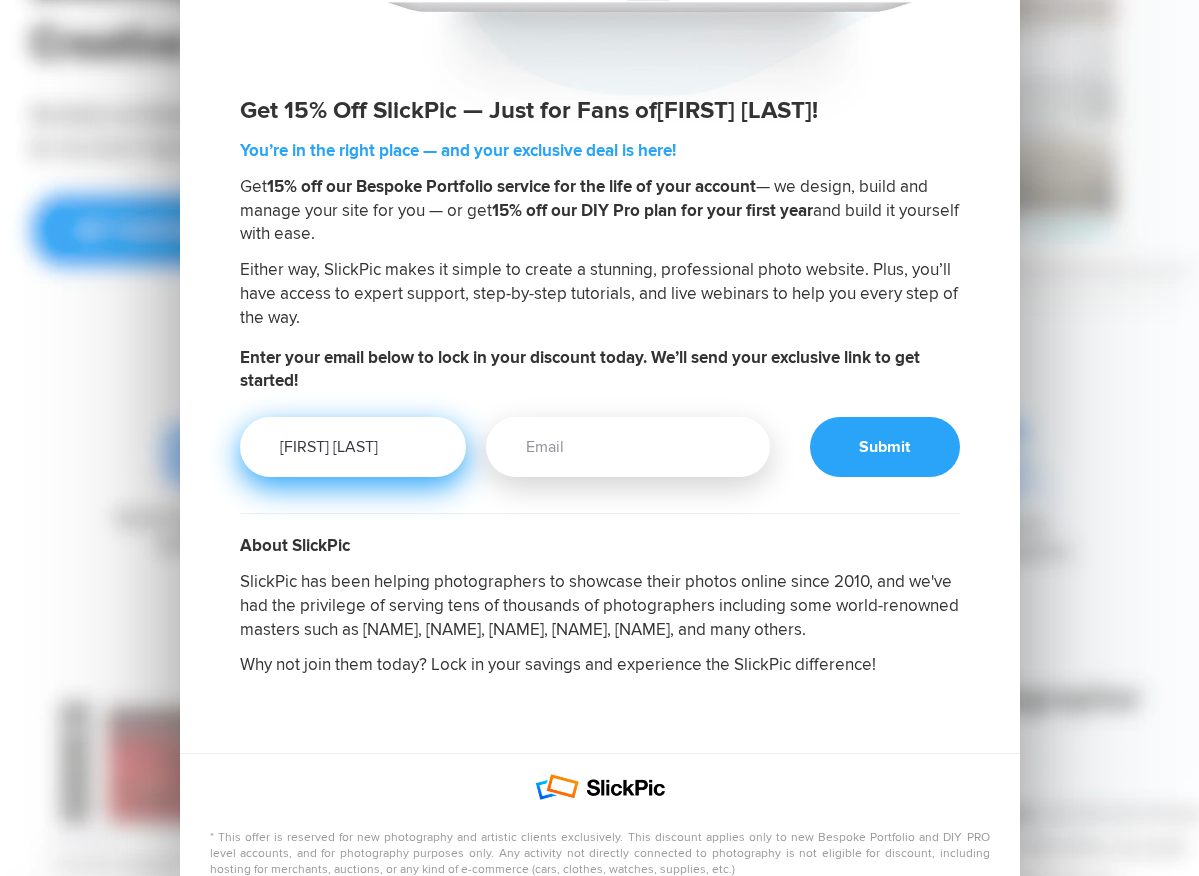 type on "[FIRST] [LAST]" 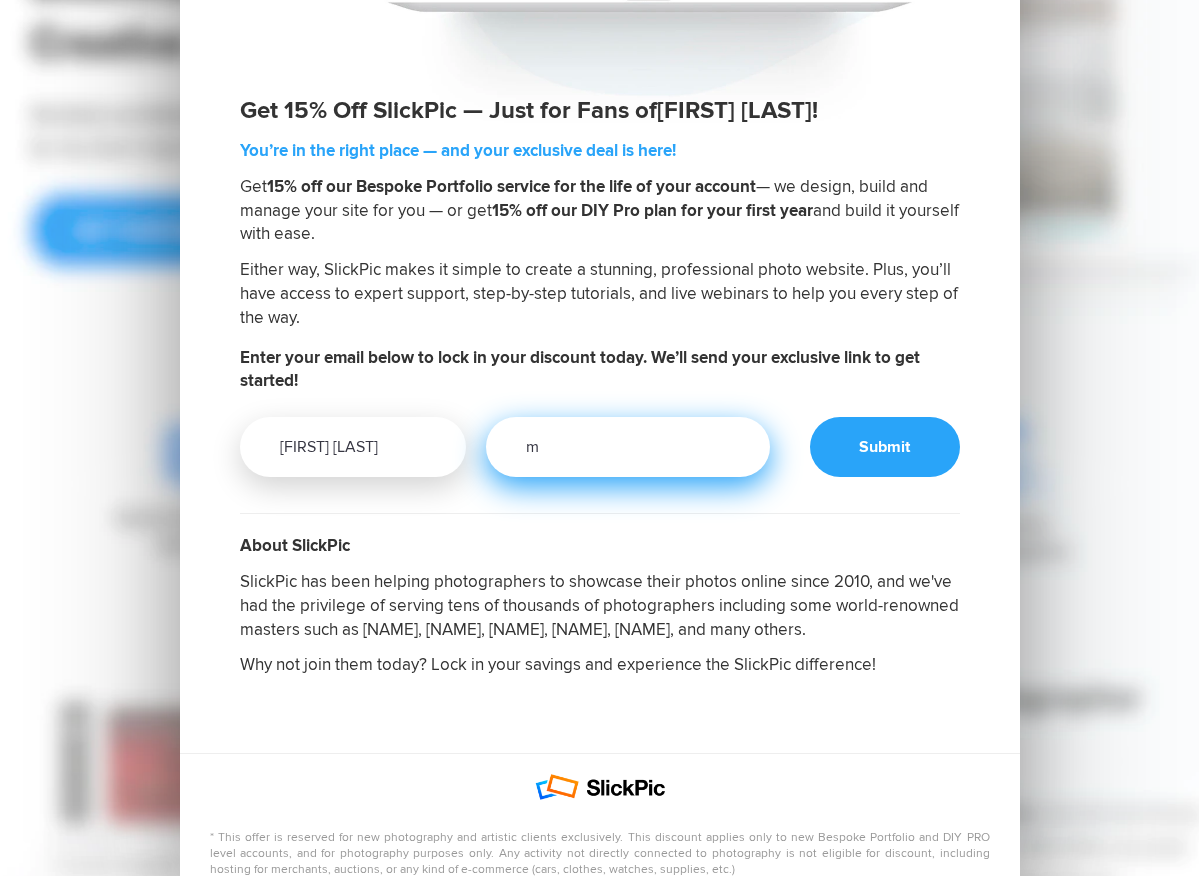 type on "[EMAIL]" 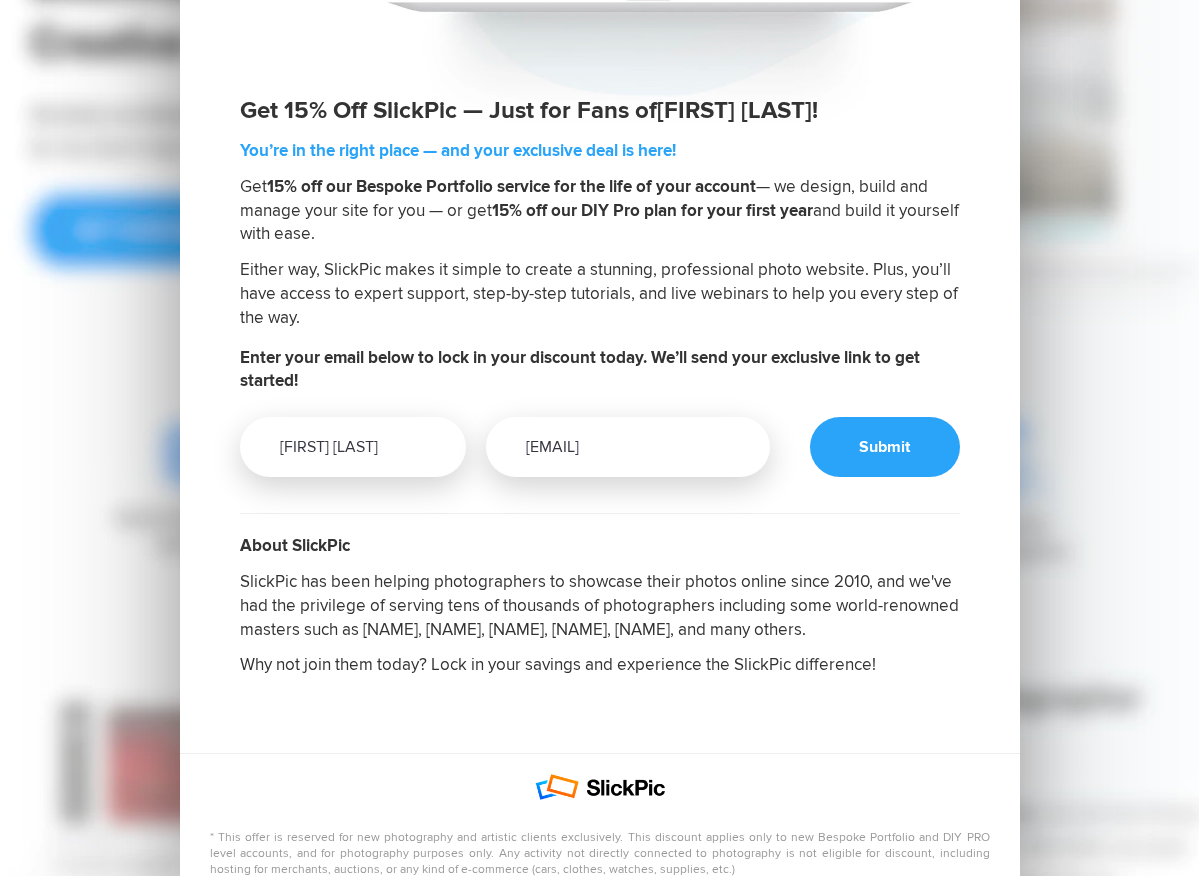 click at bounding box center (885, 447) 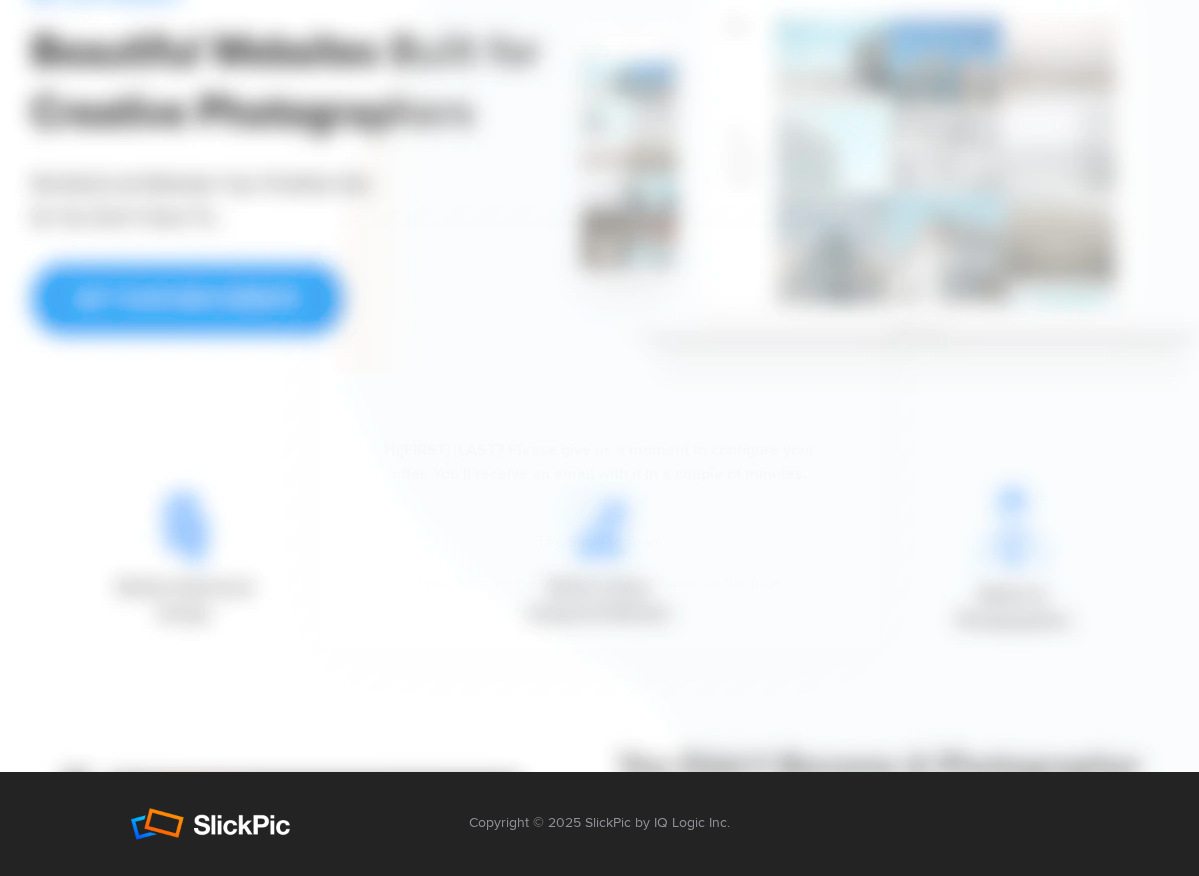 scroll, scrollTop: 279, scrollLeft: 0, axis: vertical 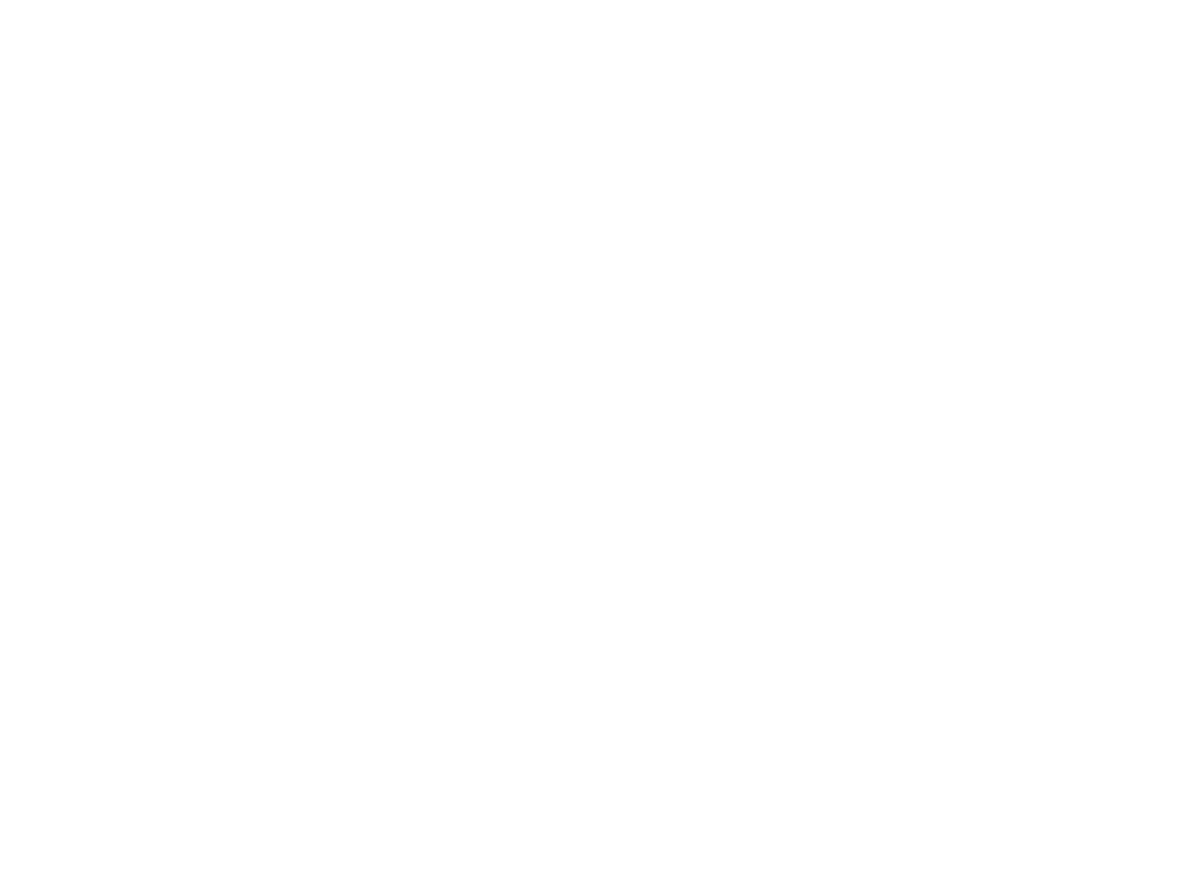 select on "United States" 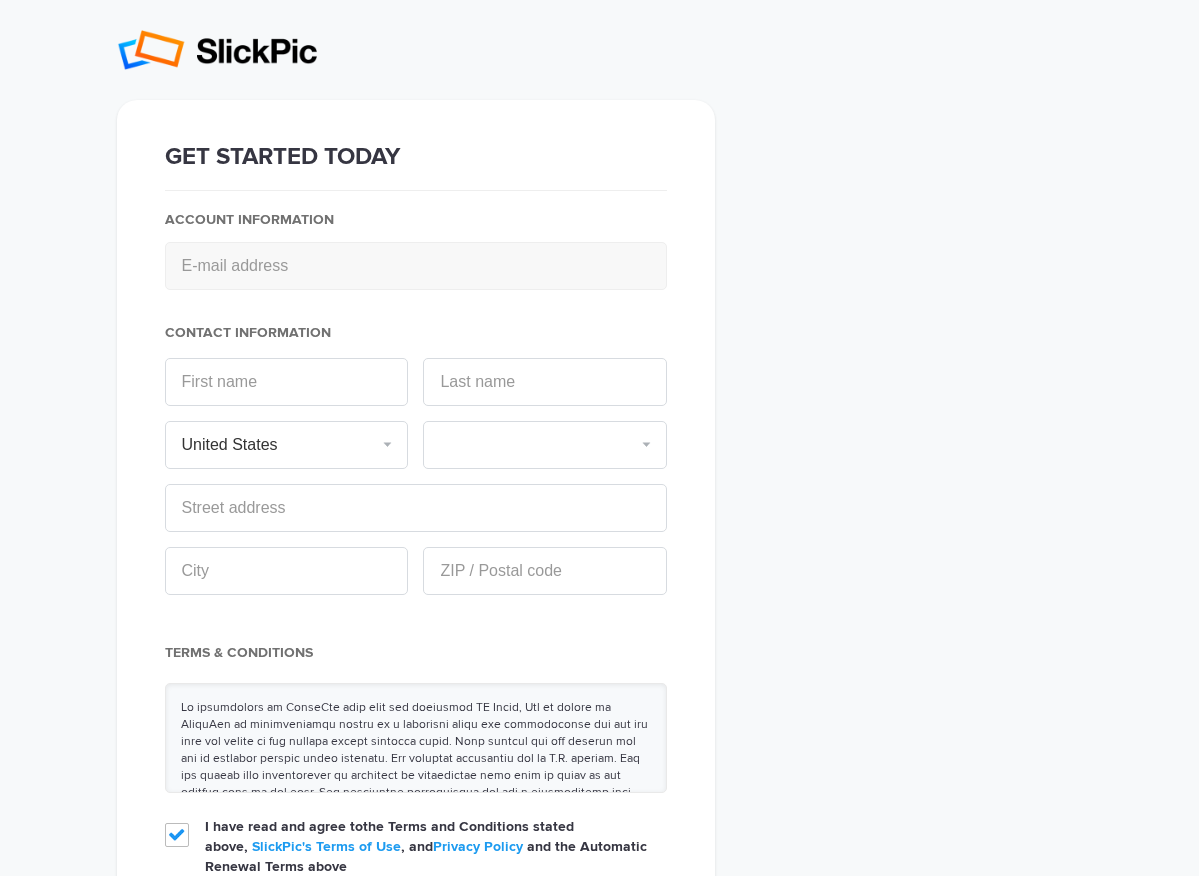 type on "[EMAIL]@[DOMAIN].com" 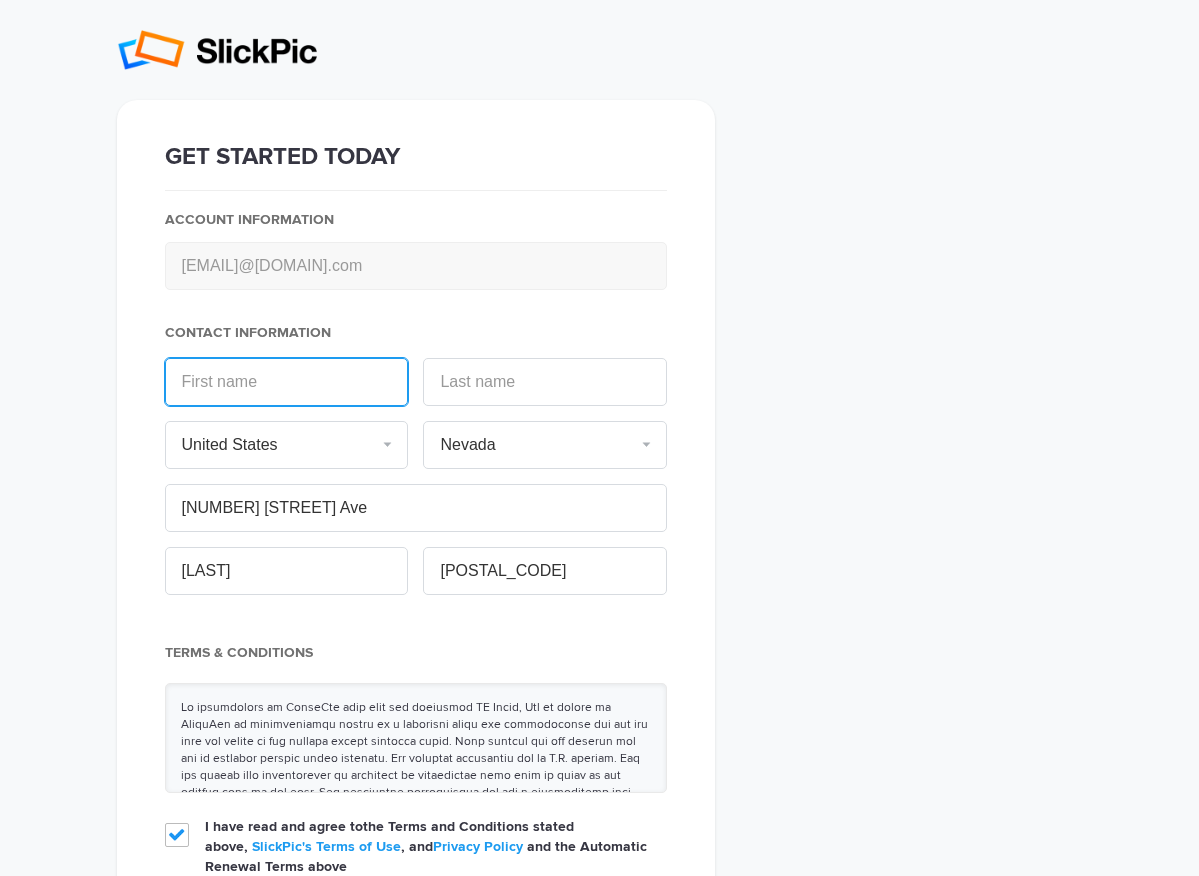 click 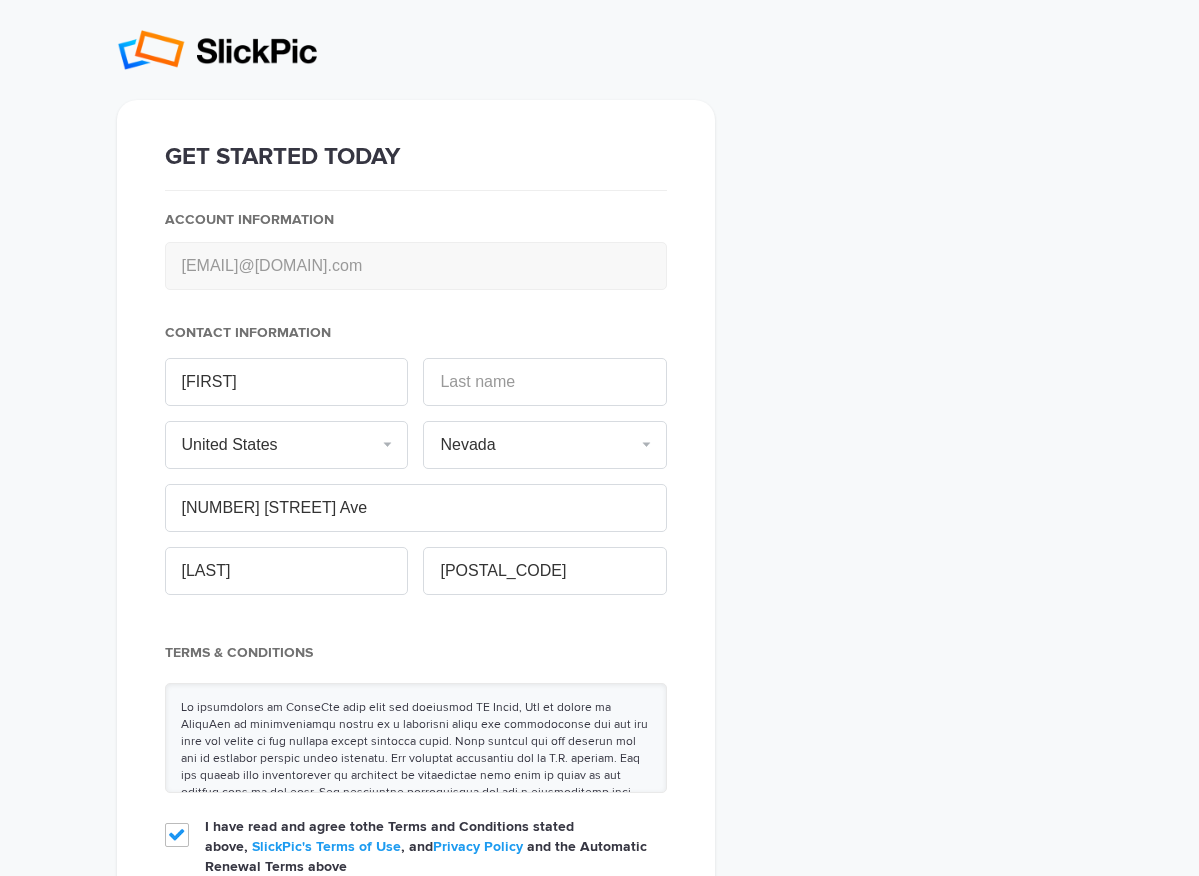 type on "[LAST]" 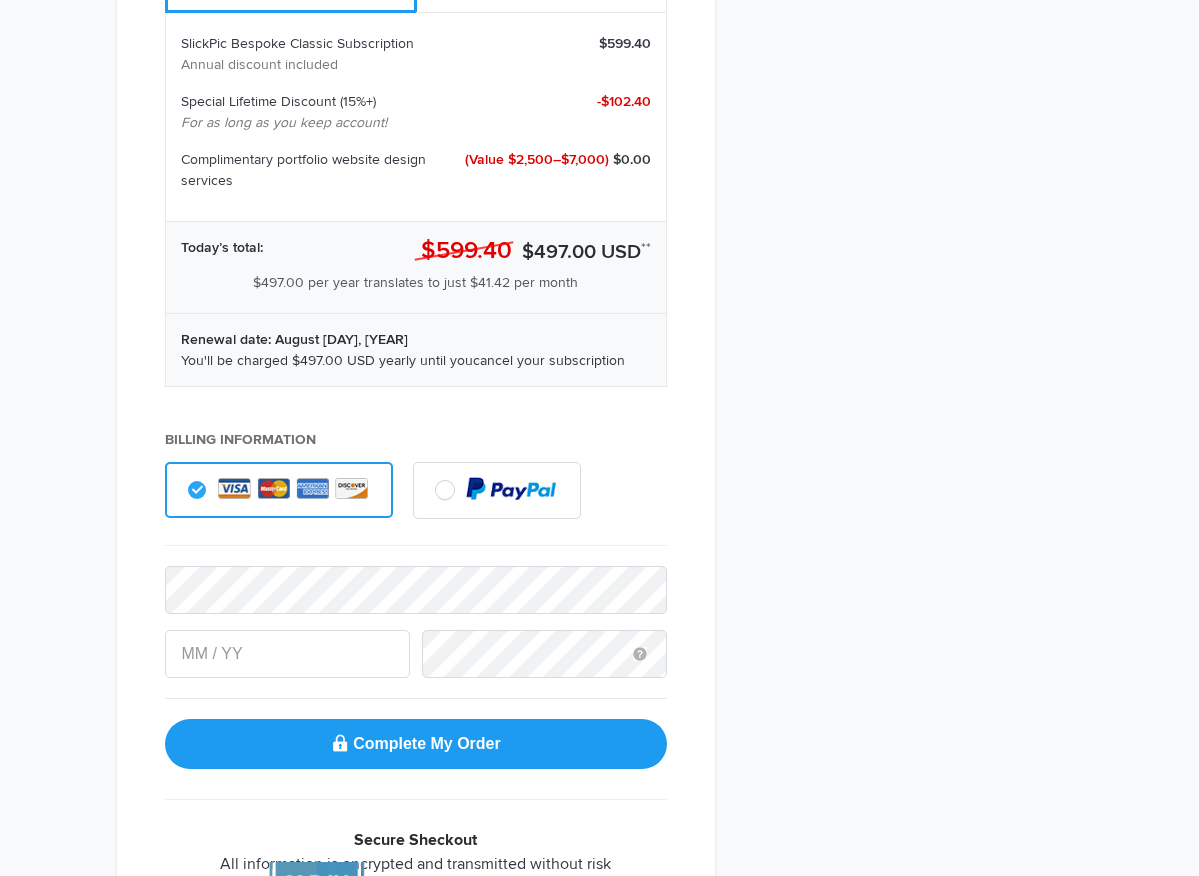scroll, scrollTop: 1018, scrollLeft: 0, axis: vertical 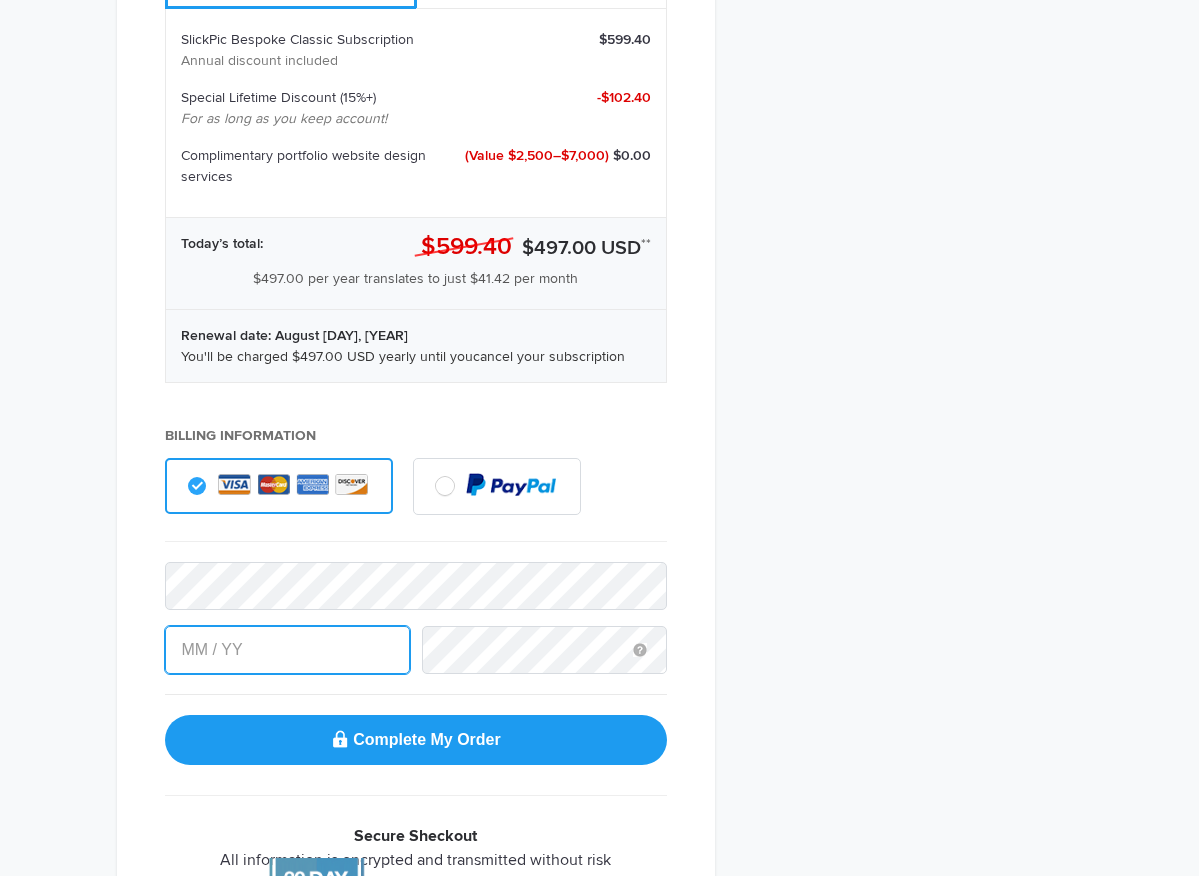 type on "[MONTH] / [DAY]" 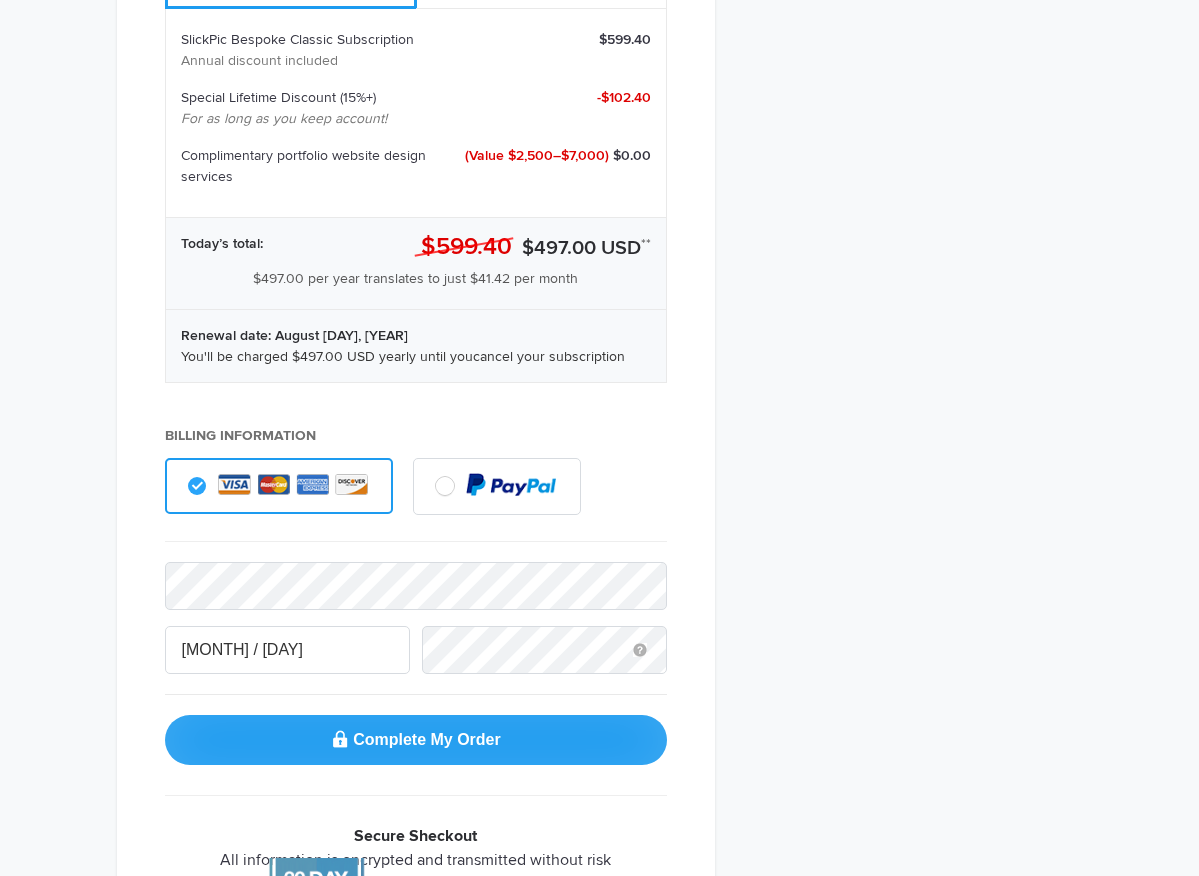 click on "Complete My Order" 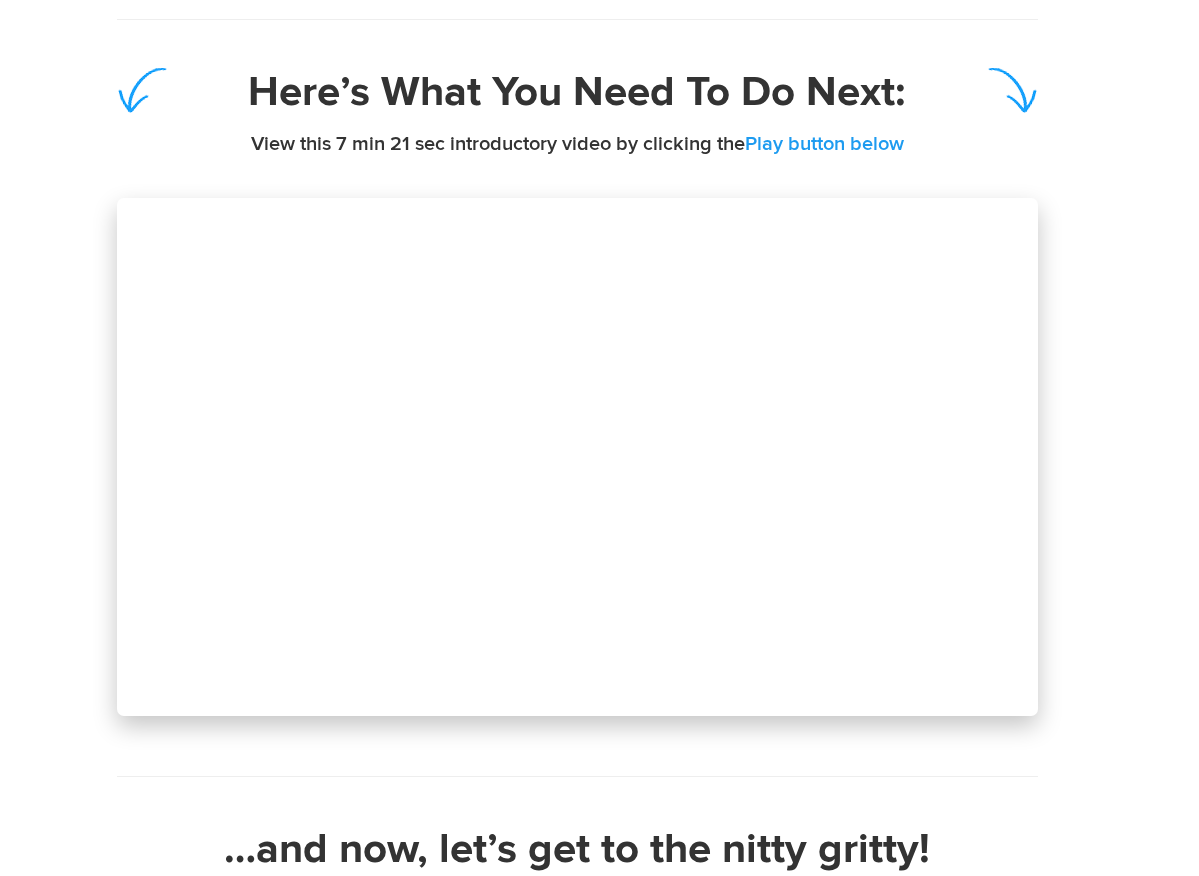 scroll, scrollTop: 812, scrollLeft: 0, axis: vertical 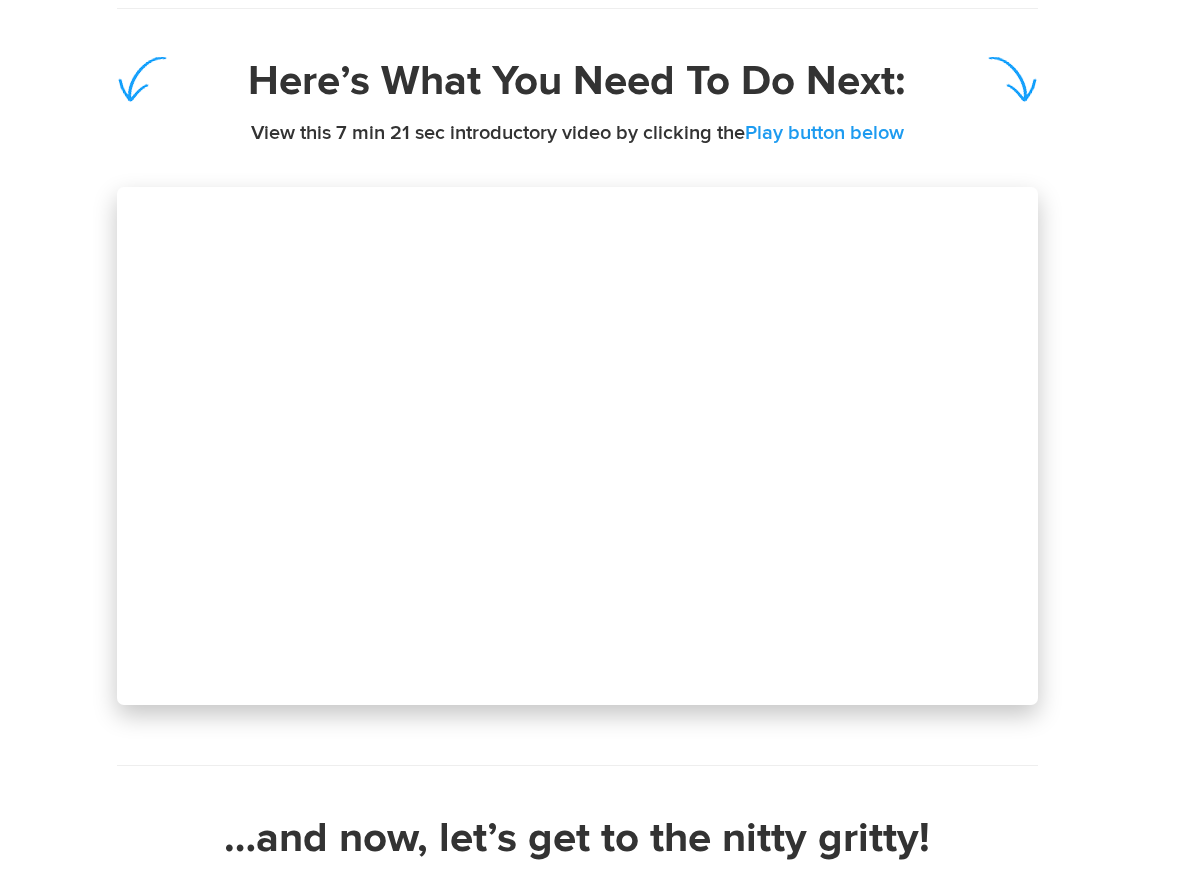 click 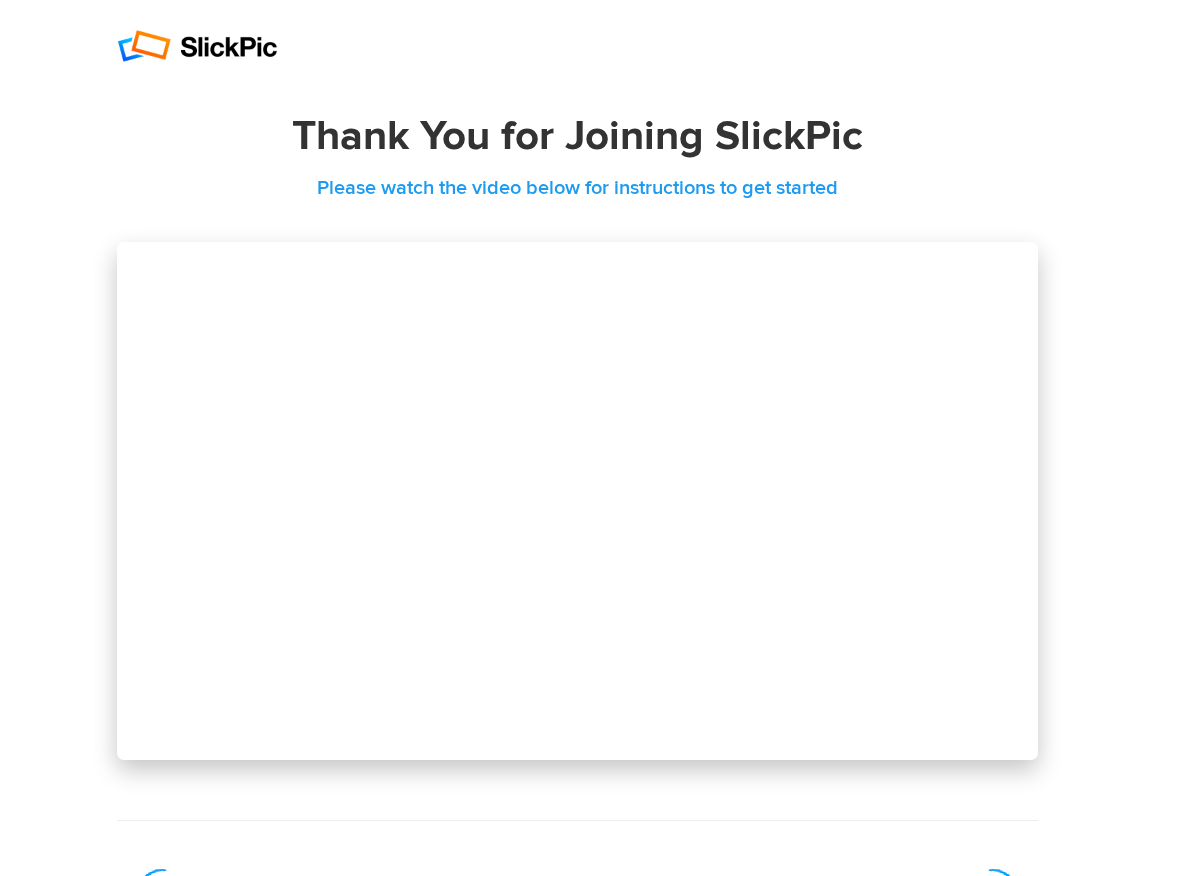 scroll, scrollTop: 812, scrollLeft: 0, axis: vertical 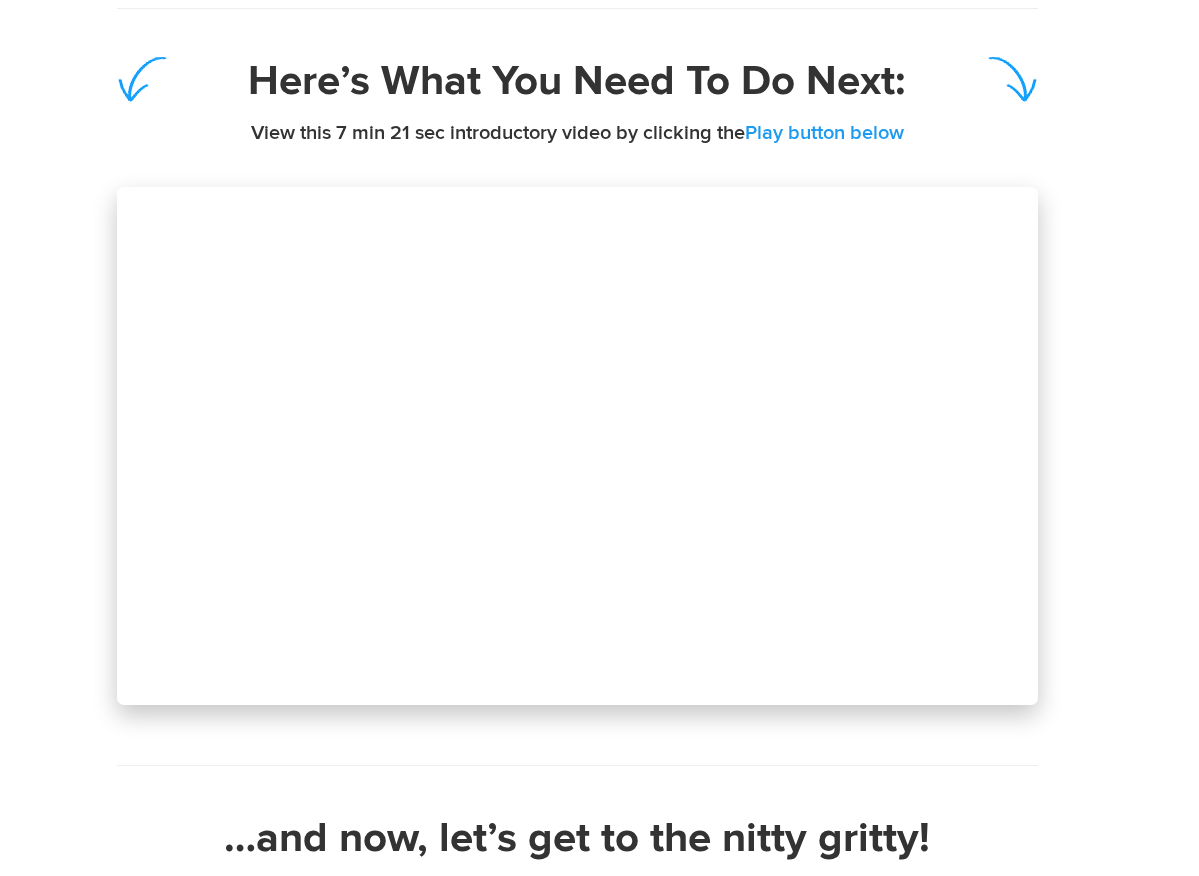 click on "Thank You for Joining SlickPic   Please watch the video below for instructions to get started   Here’s What You Need To Do Next:   View this 7 min 21 sec introductory video by clicking the  Play button below  …and now, let’s get to the nitty gritty!   Click the button below to  get started with our guided onboarding process and setup for success. Get started now  From all of us here at SlickPic, welcome to the family!" 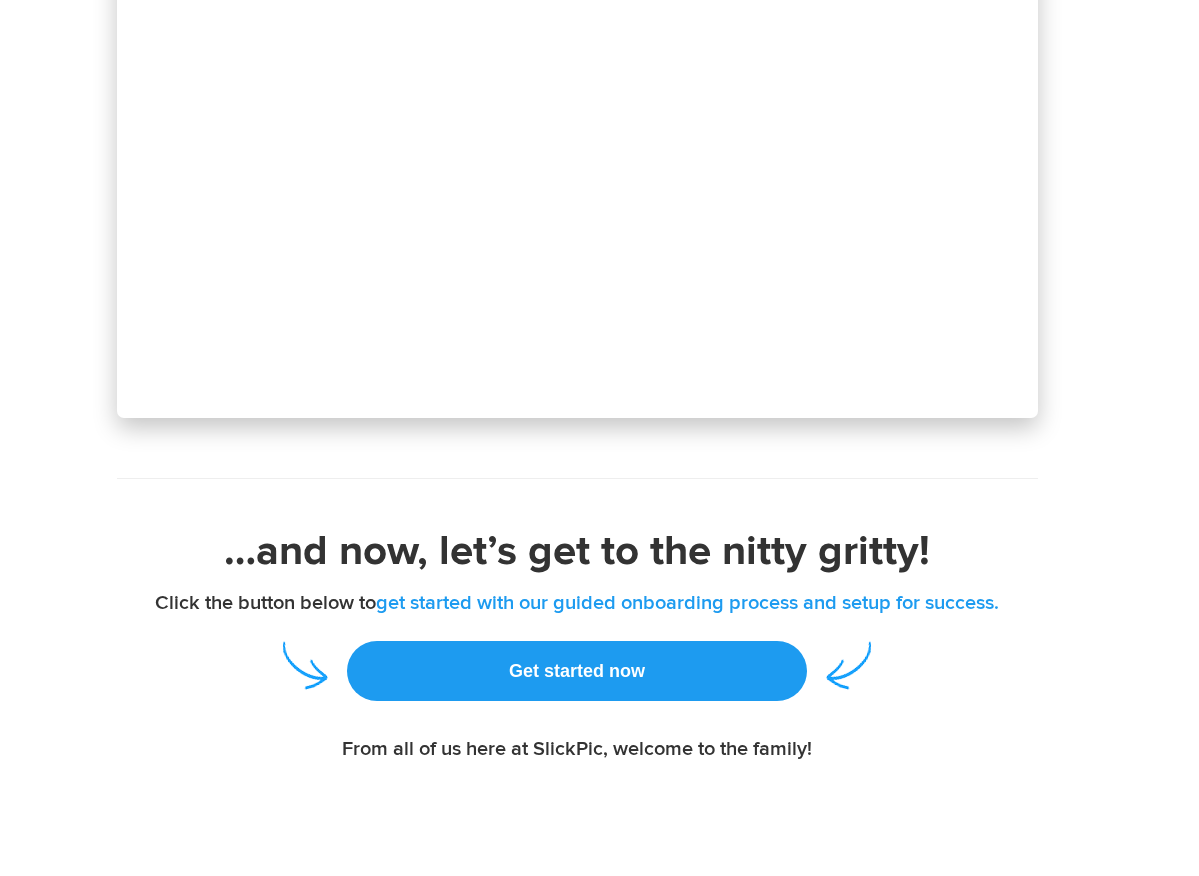 scroll, scrollTop: 1265, scrollLeft: 0, axis: vertical 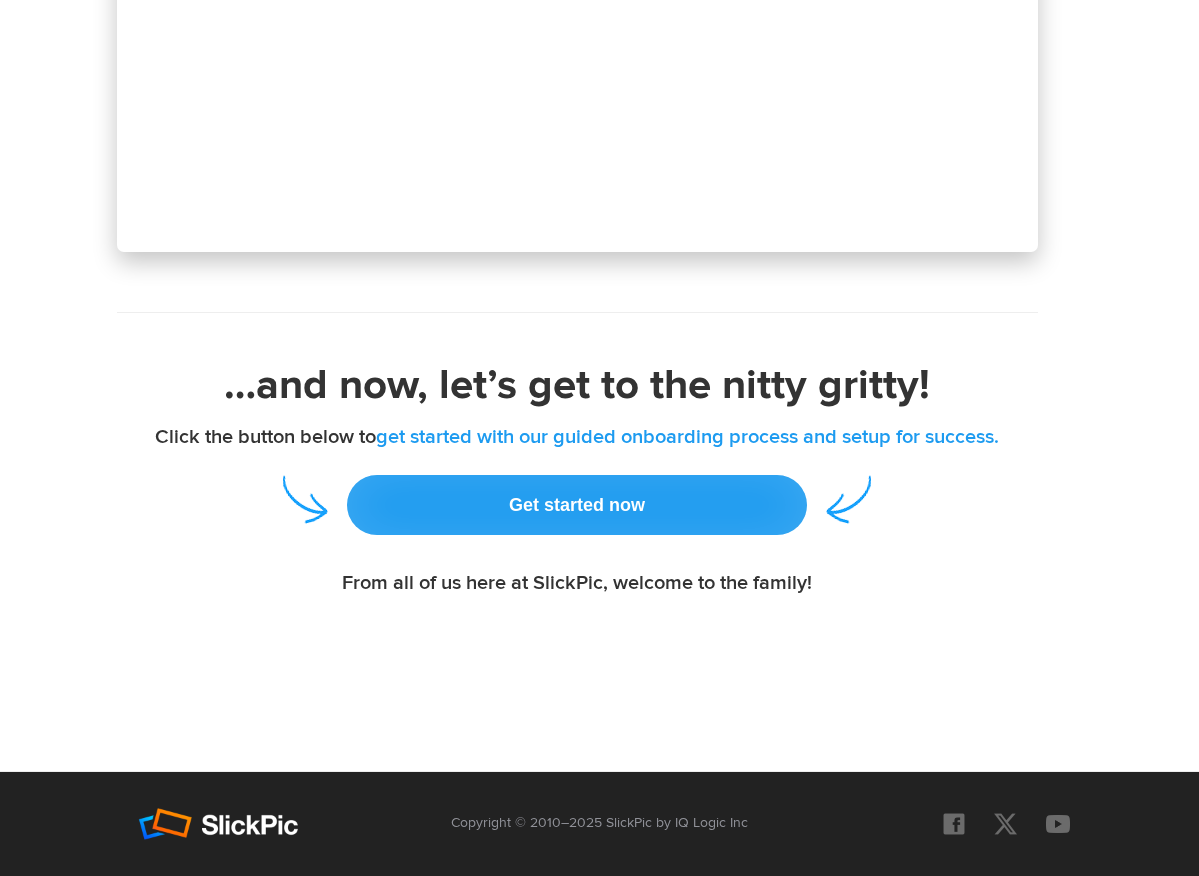 click on "Get started now" 